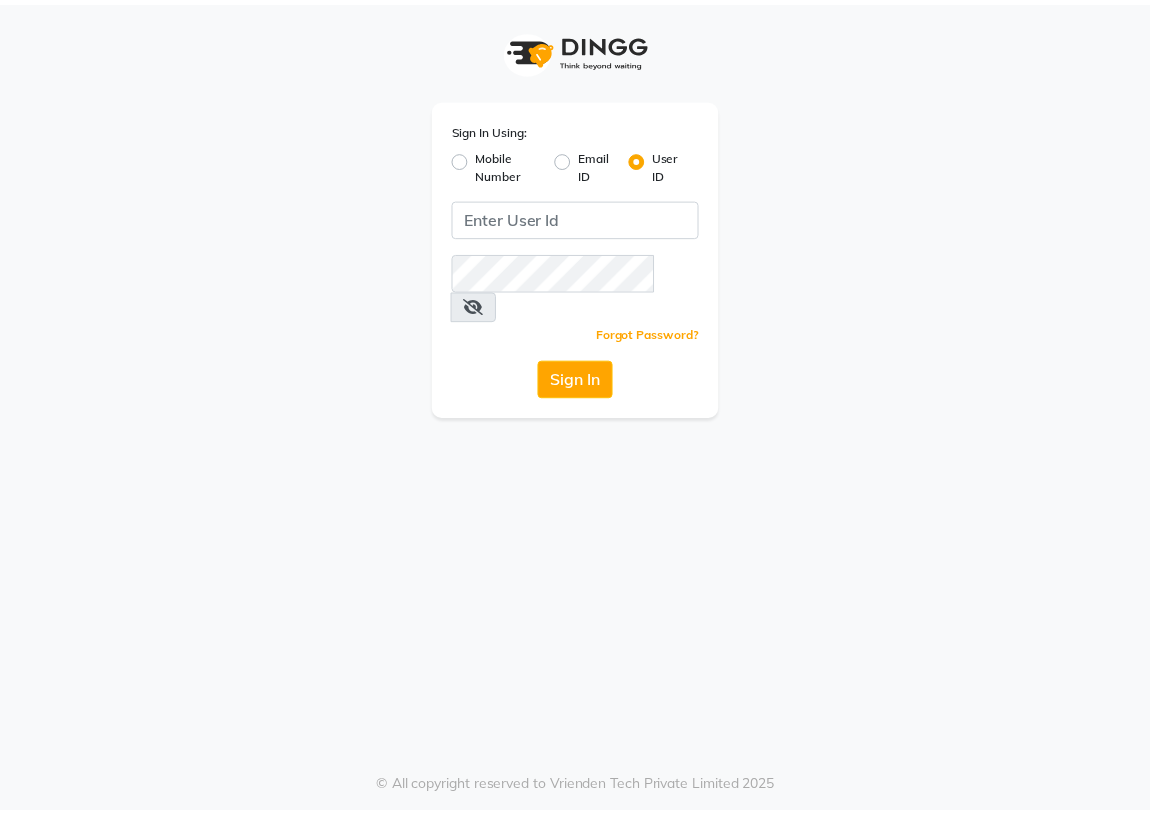 scroll, scrollTop: 0, scrollLeft: 0, axis: both 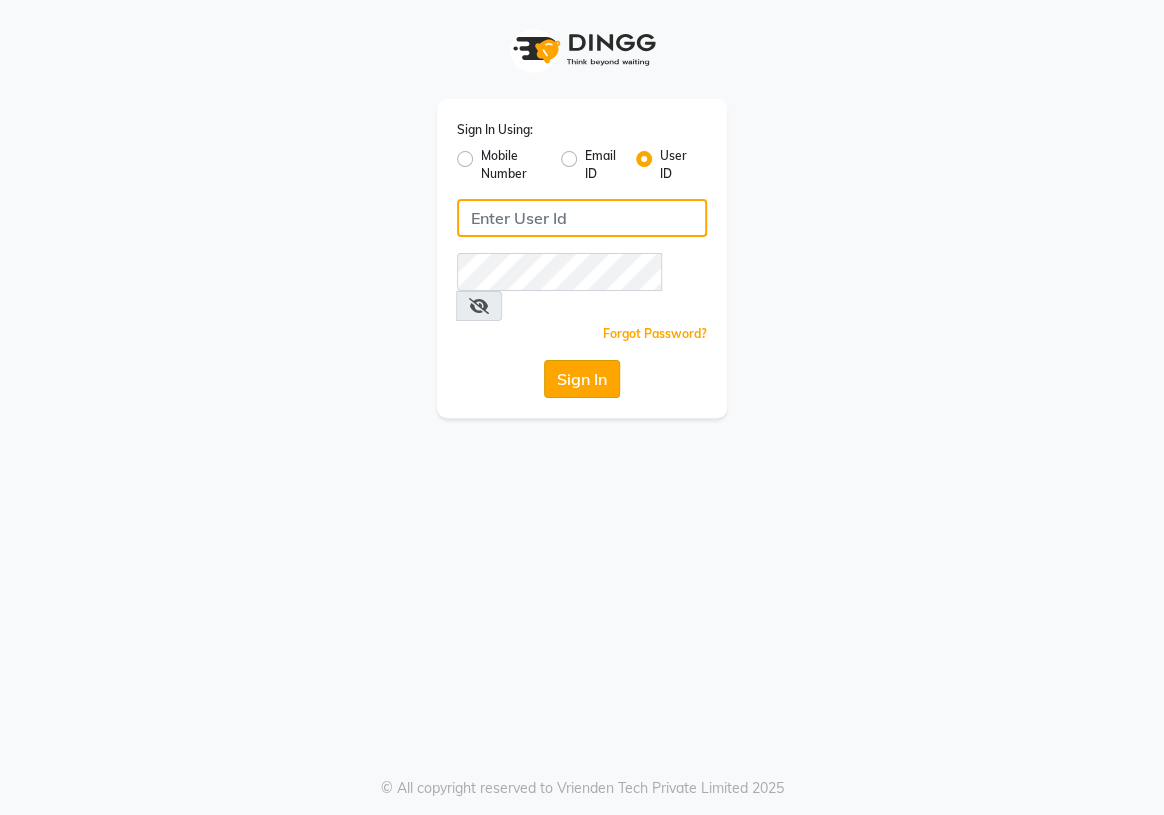 type on "e1934-25" 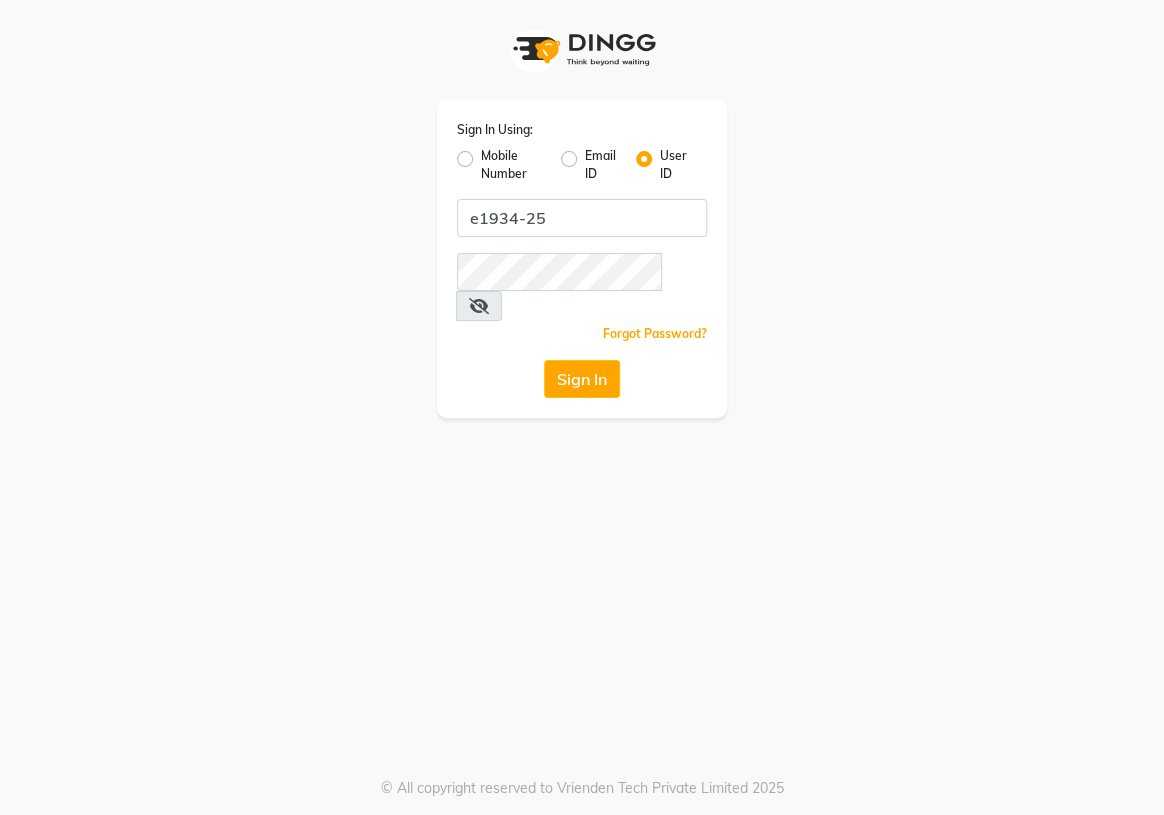 click on "Sign In" 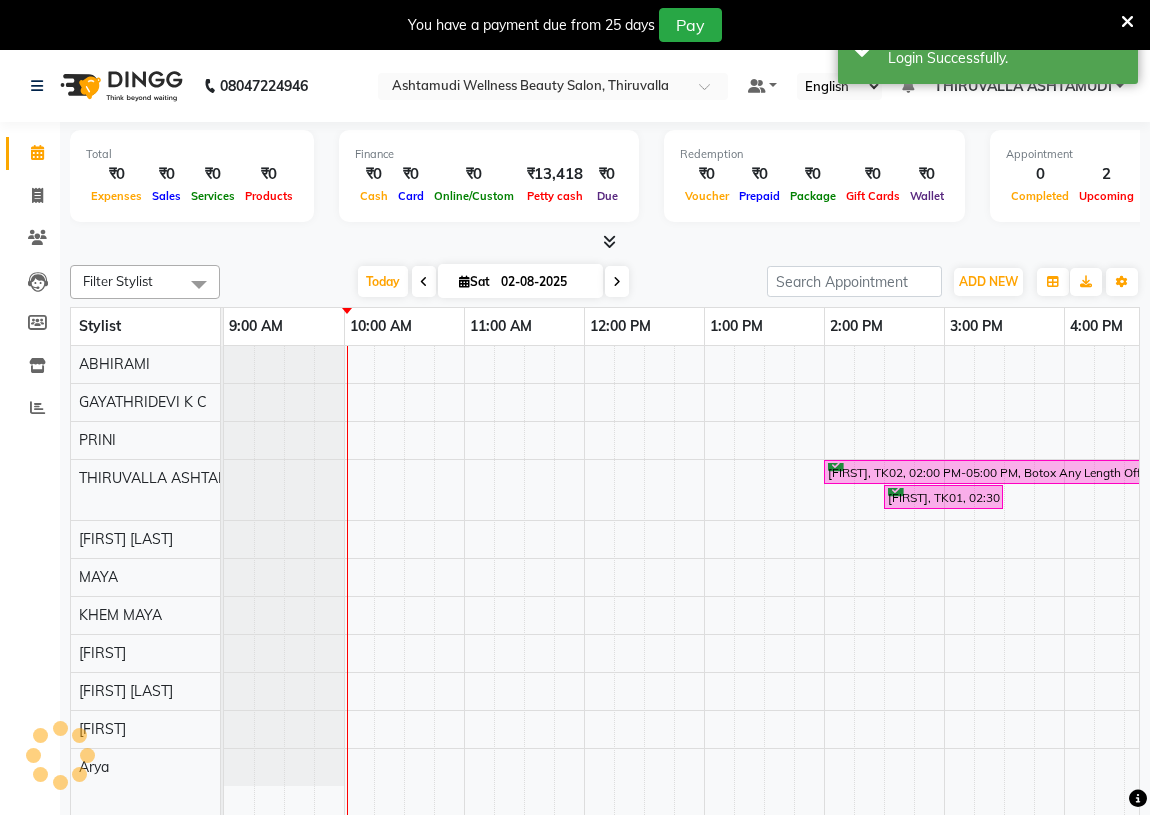 scroll, scrollTop: 0, scrollLeft: 0, axis: both 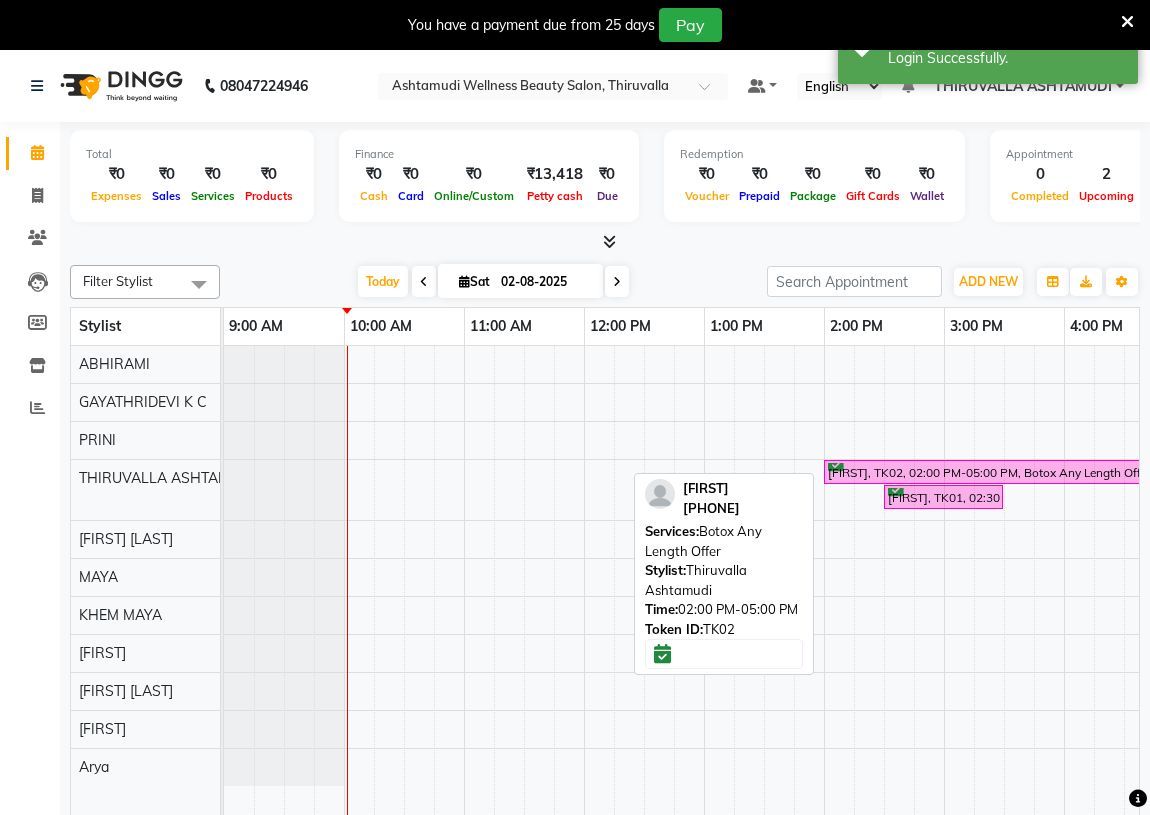 click on "[FIRST], TK02, 02:00 PM-05:00 PM, Botox Any Length Offer" at bounding box center [1003, 472] 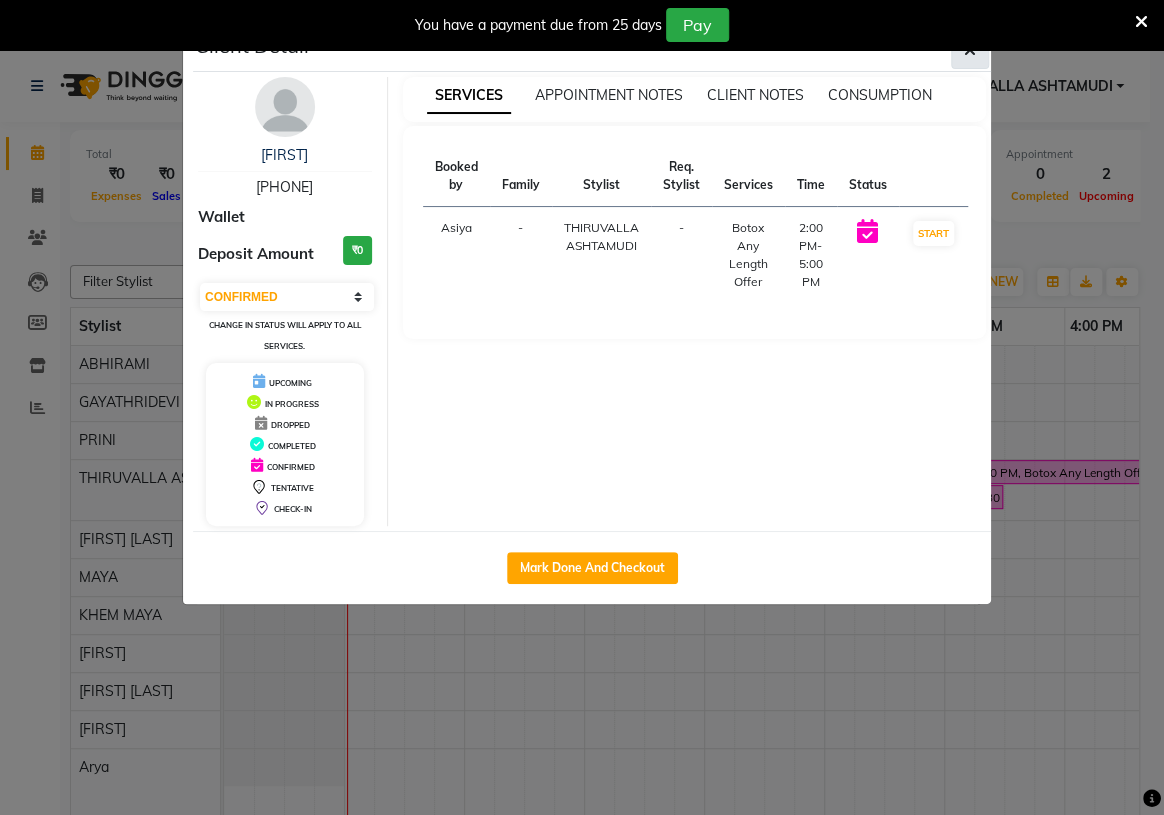 click 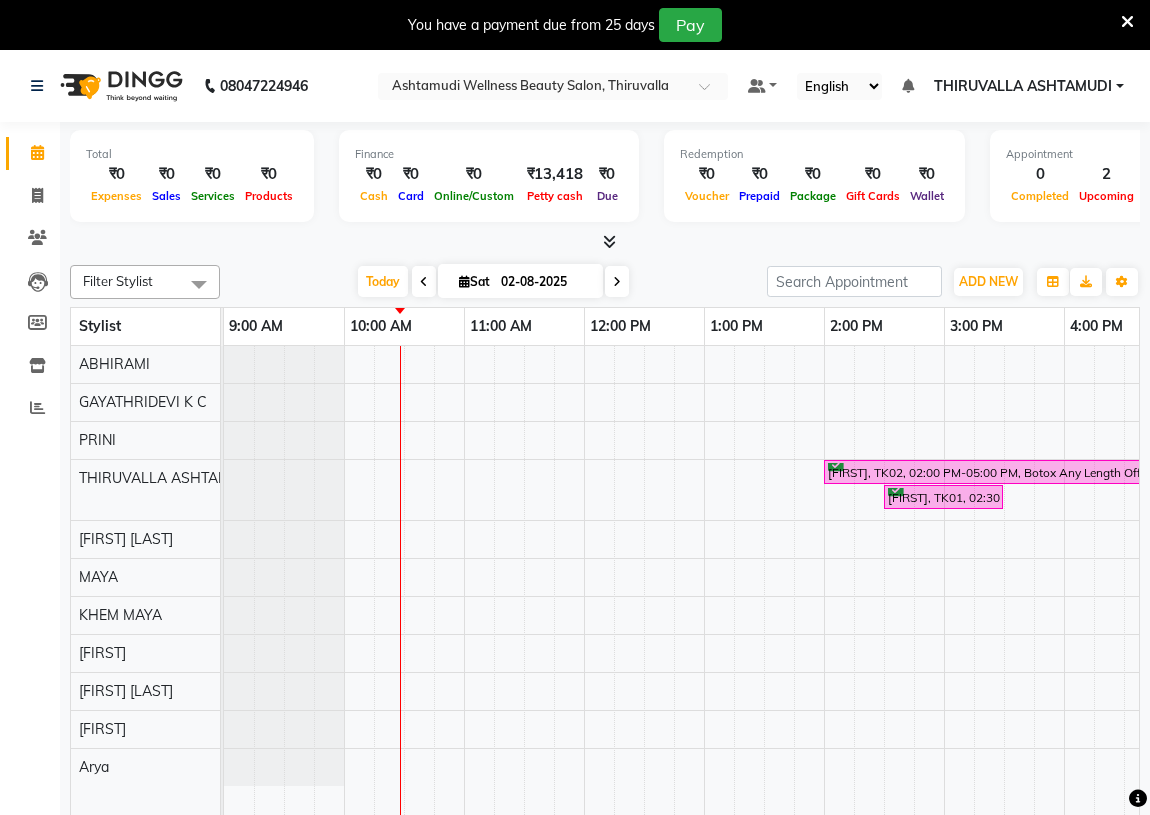 click on "Finance" at bounding box center [489, 154] 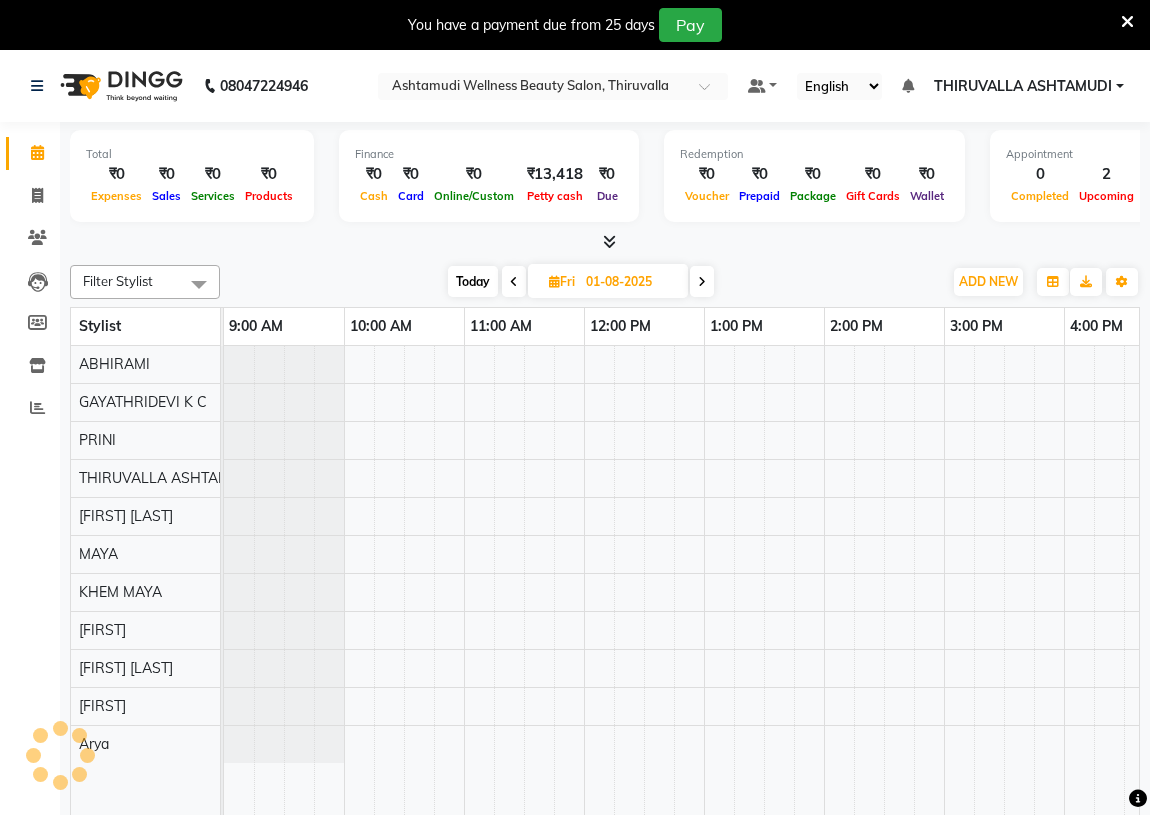 scroll, scrollTop: 0, scrollLeft: 120, axis: horizontal 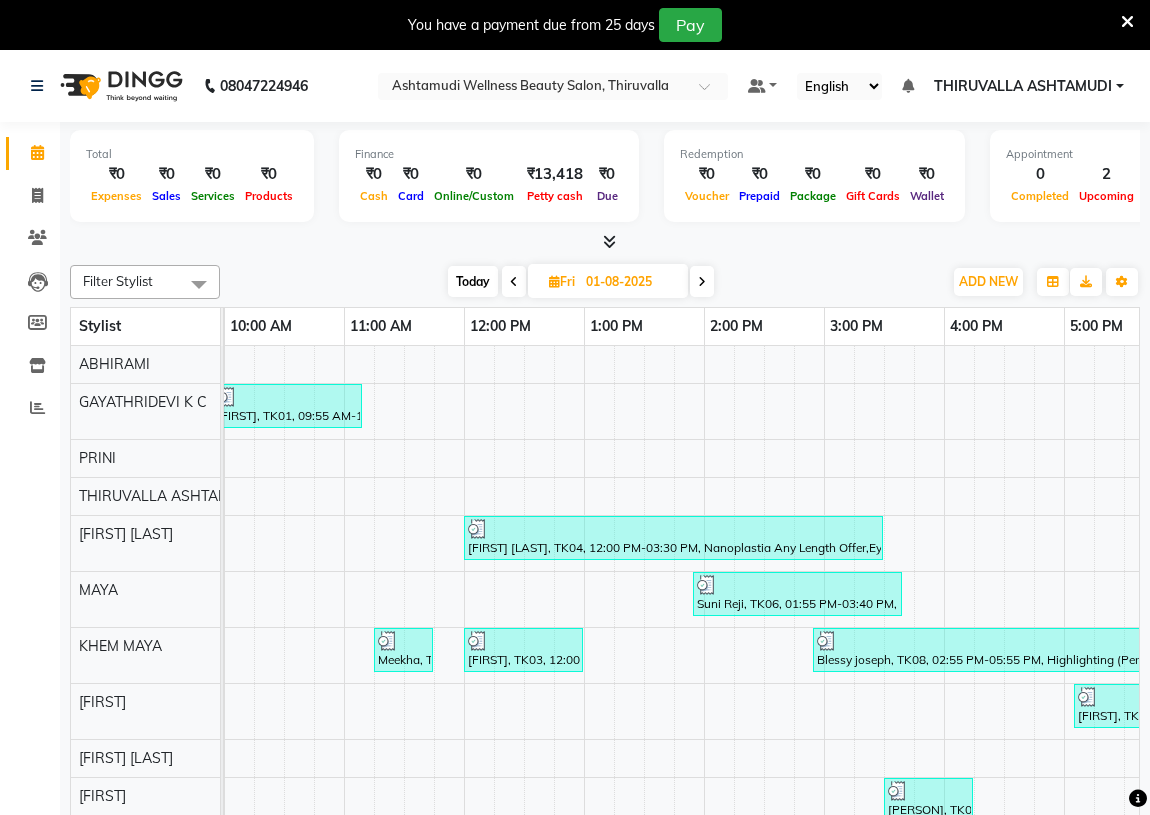 click at bounding box center (605, 242) 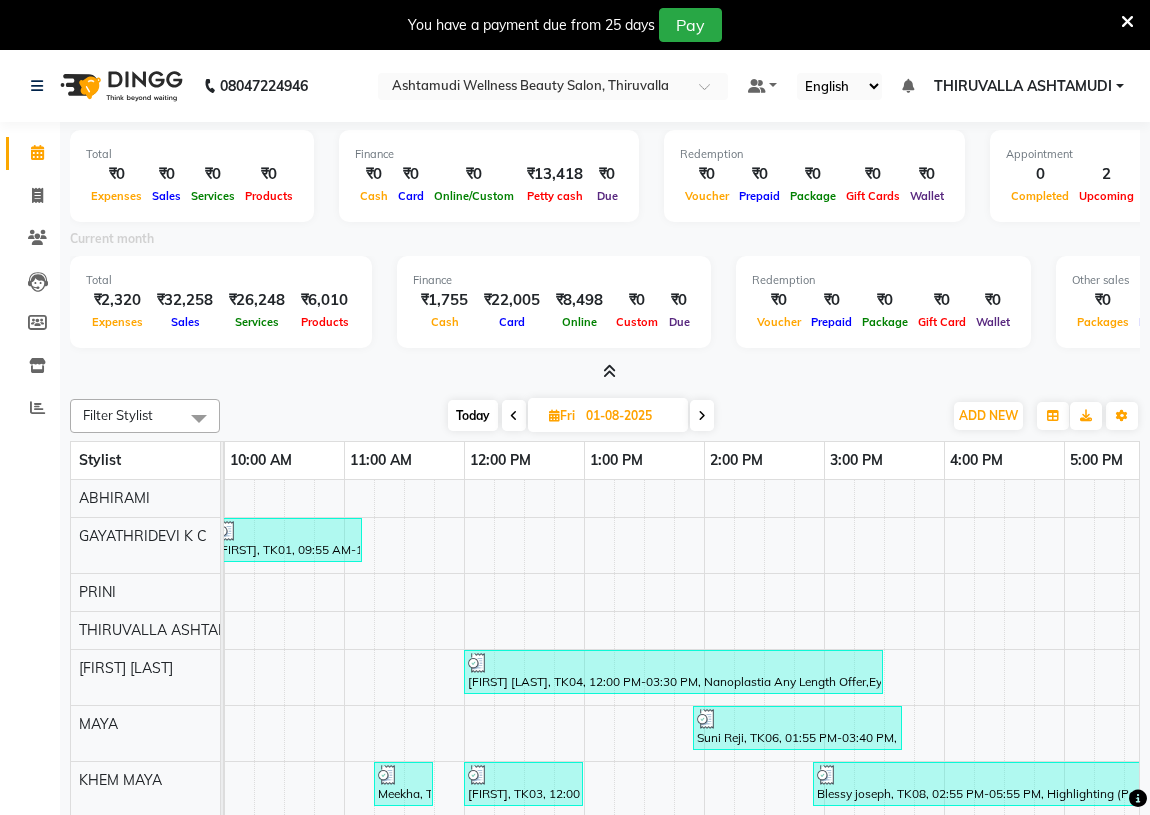click at bounding box center (702, 416) 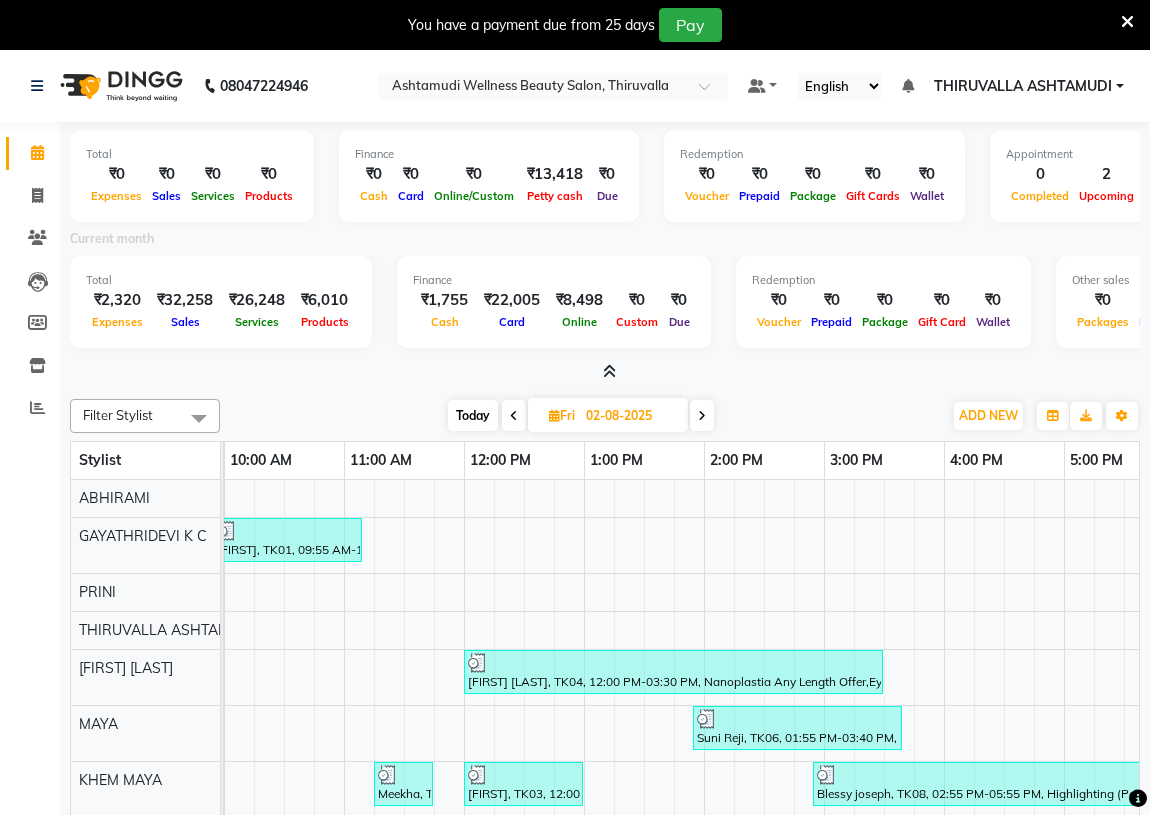 scroll, scrollTop: 0, scrollLeft: 120, axis: horizontal 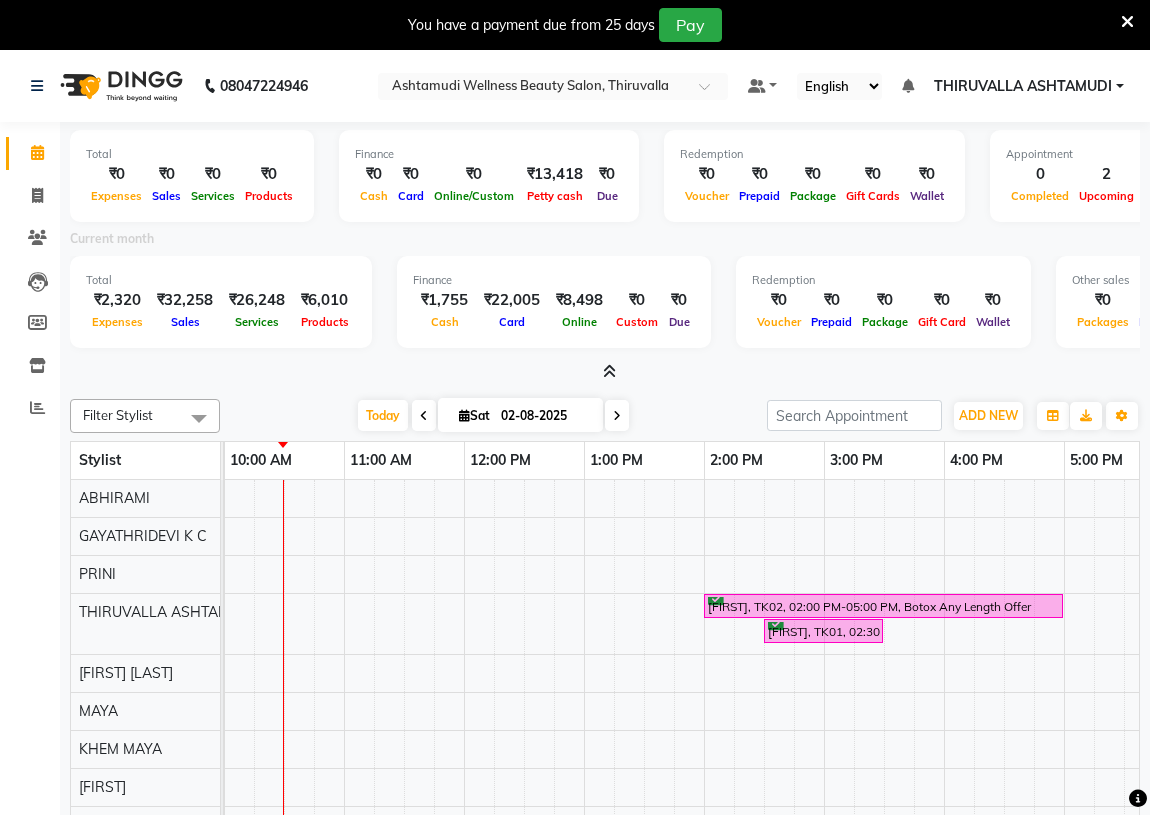 click at bounding box center (609, 371) 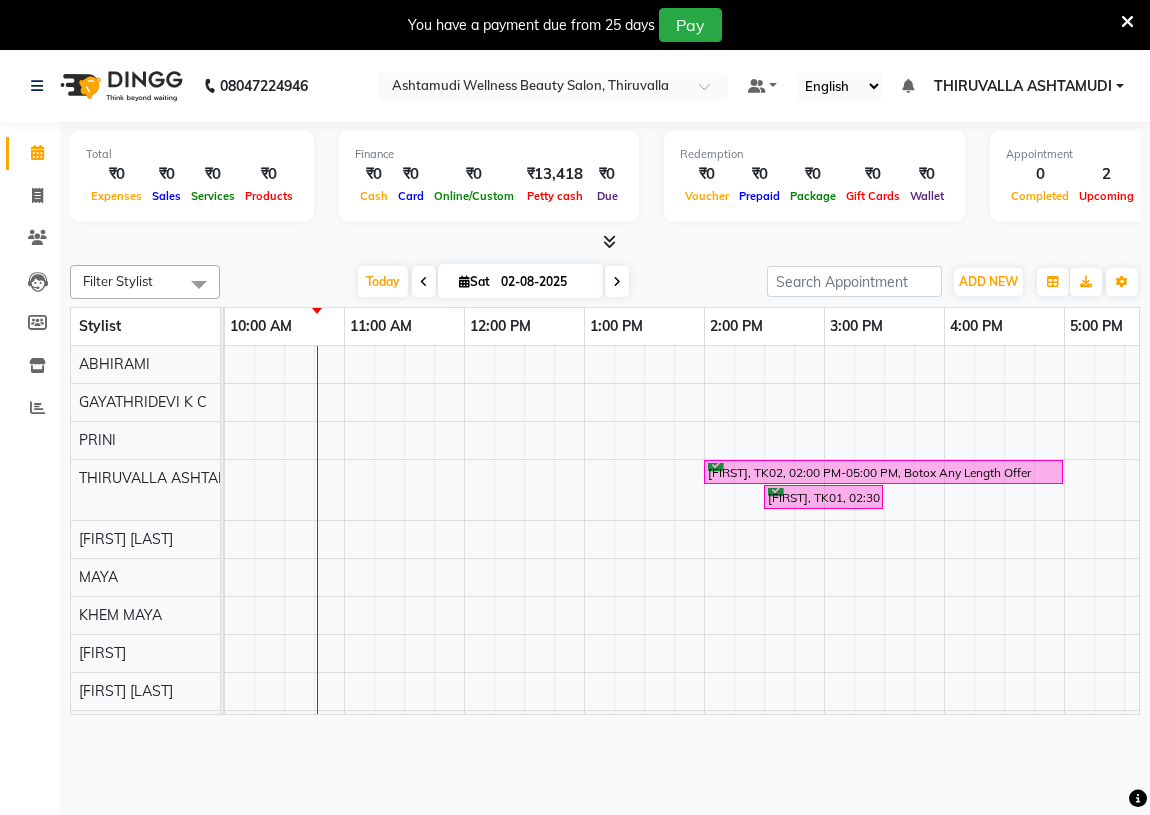 drag, startPoint x: 514, startPoint y: 189, endPoint x: 530, endPoint y: 178, distance: 19.416489 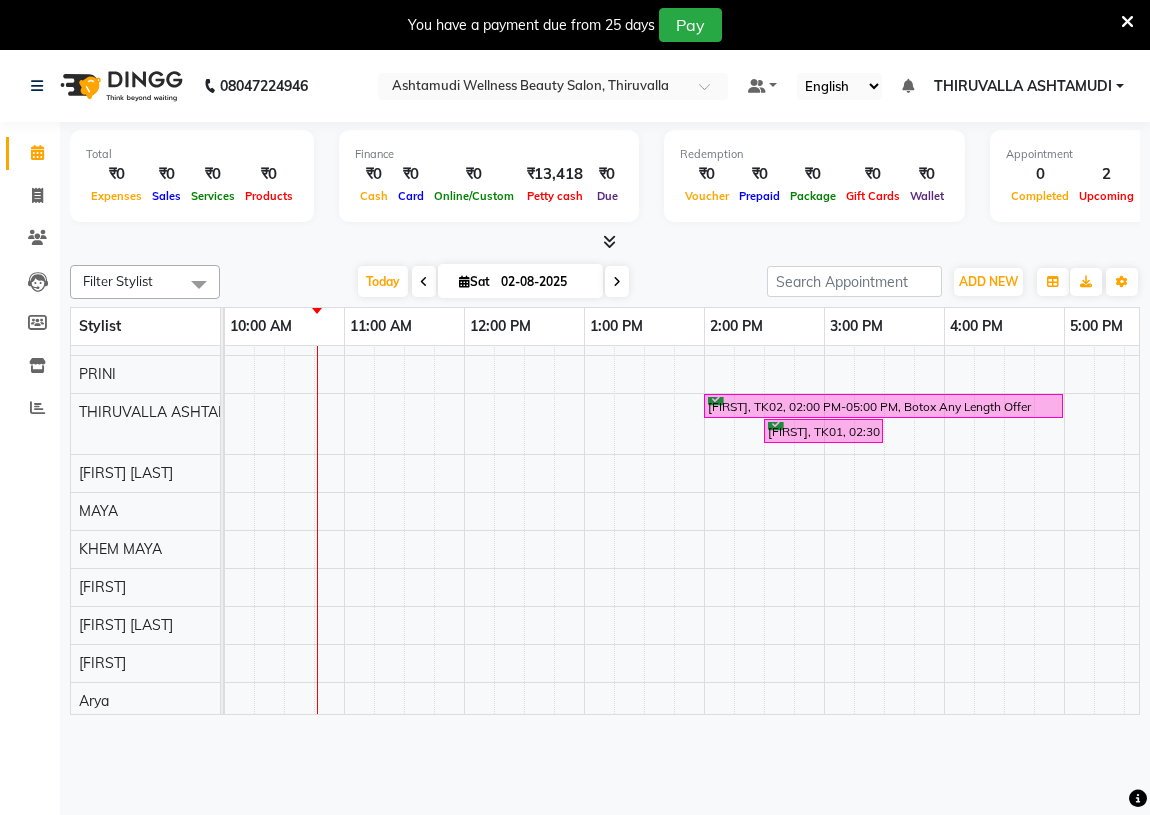 scroll, scrollTop: 83, scrollLeft: 120, axis: both 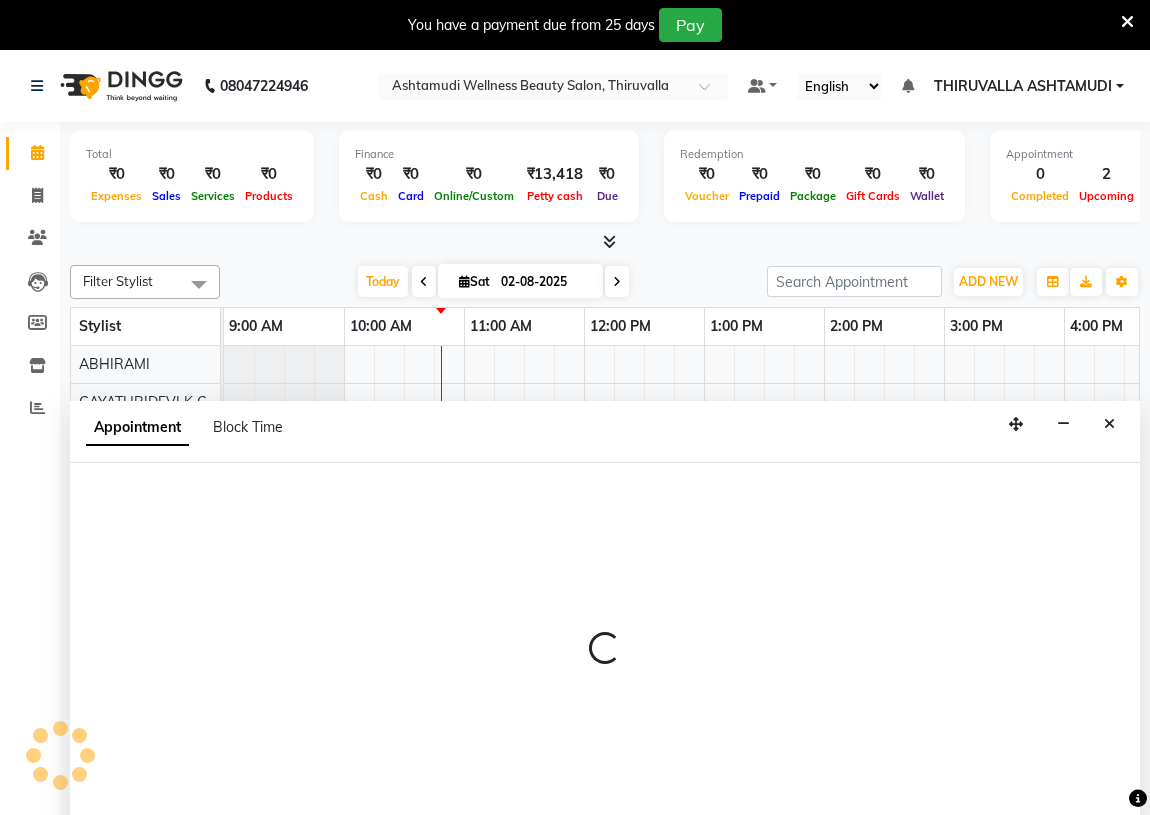 select on "29018" 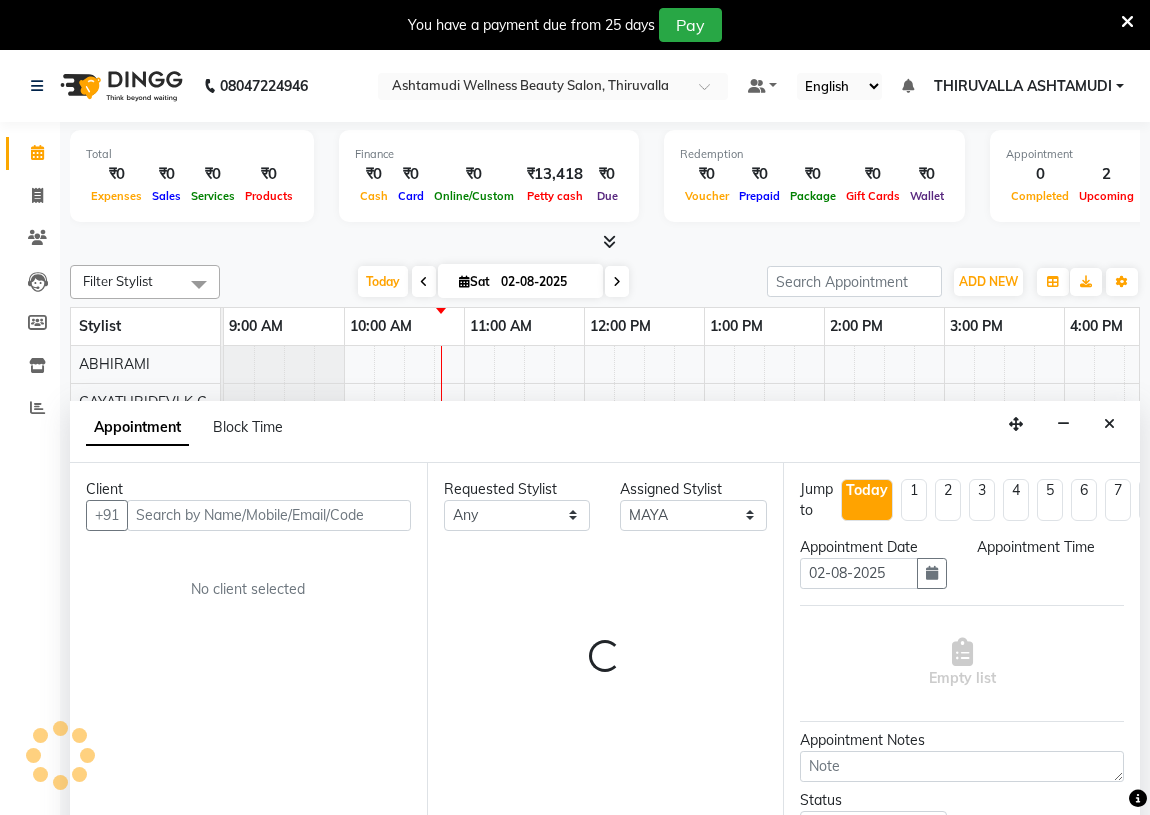 scroll, scrollTop: 50, scrollLeft: 0, axis: vertical 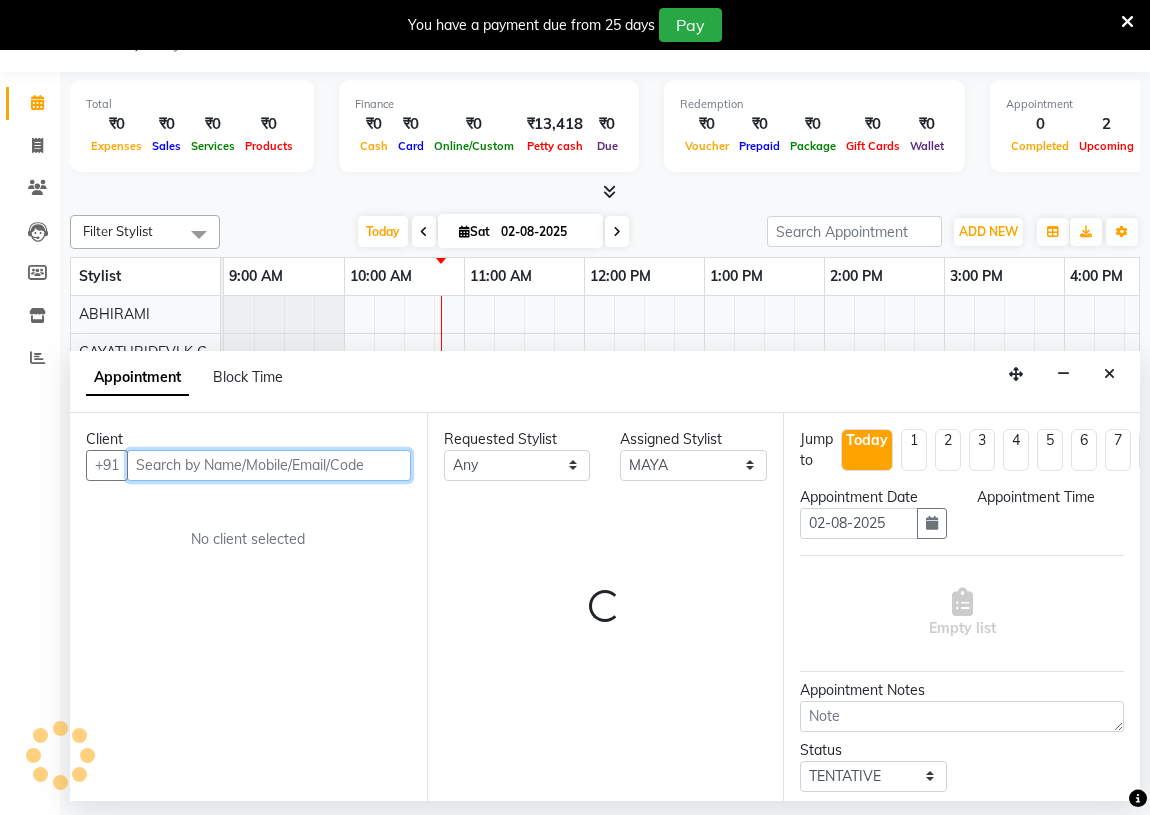 select on "630" 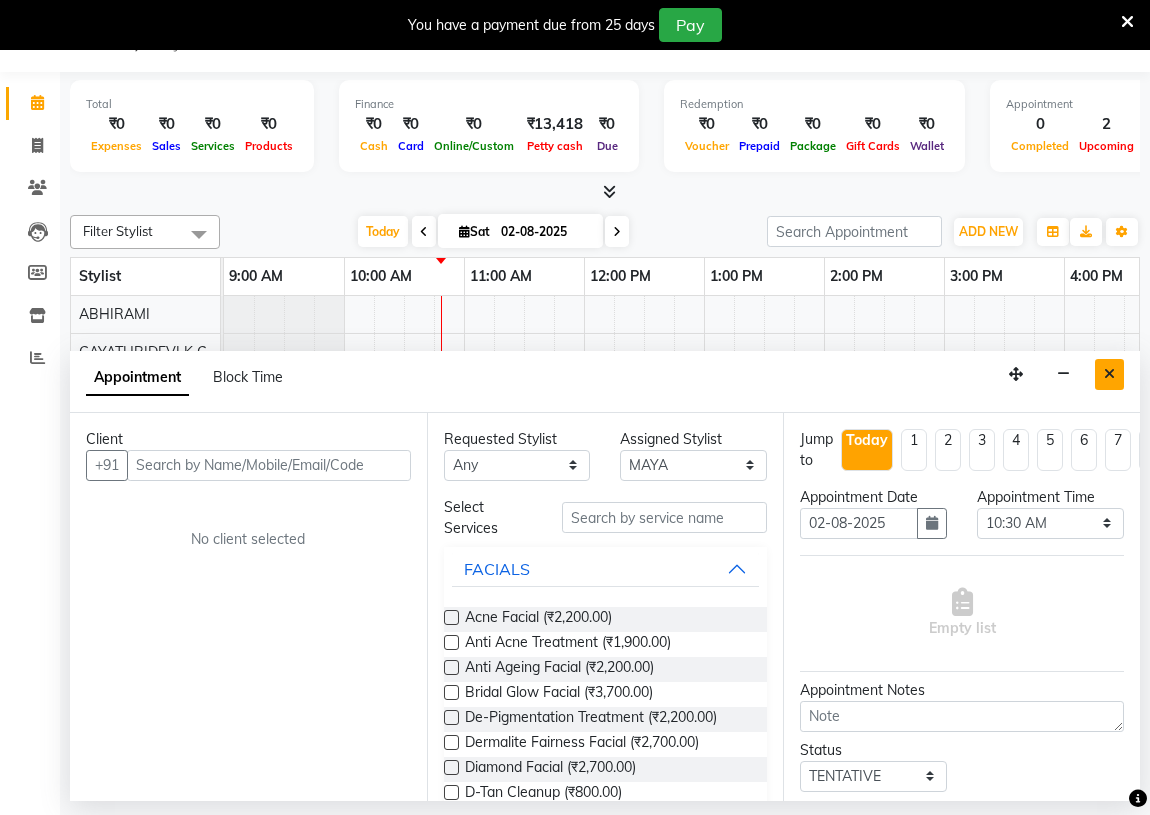 click at bounding box center (1109, 374) 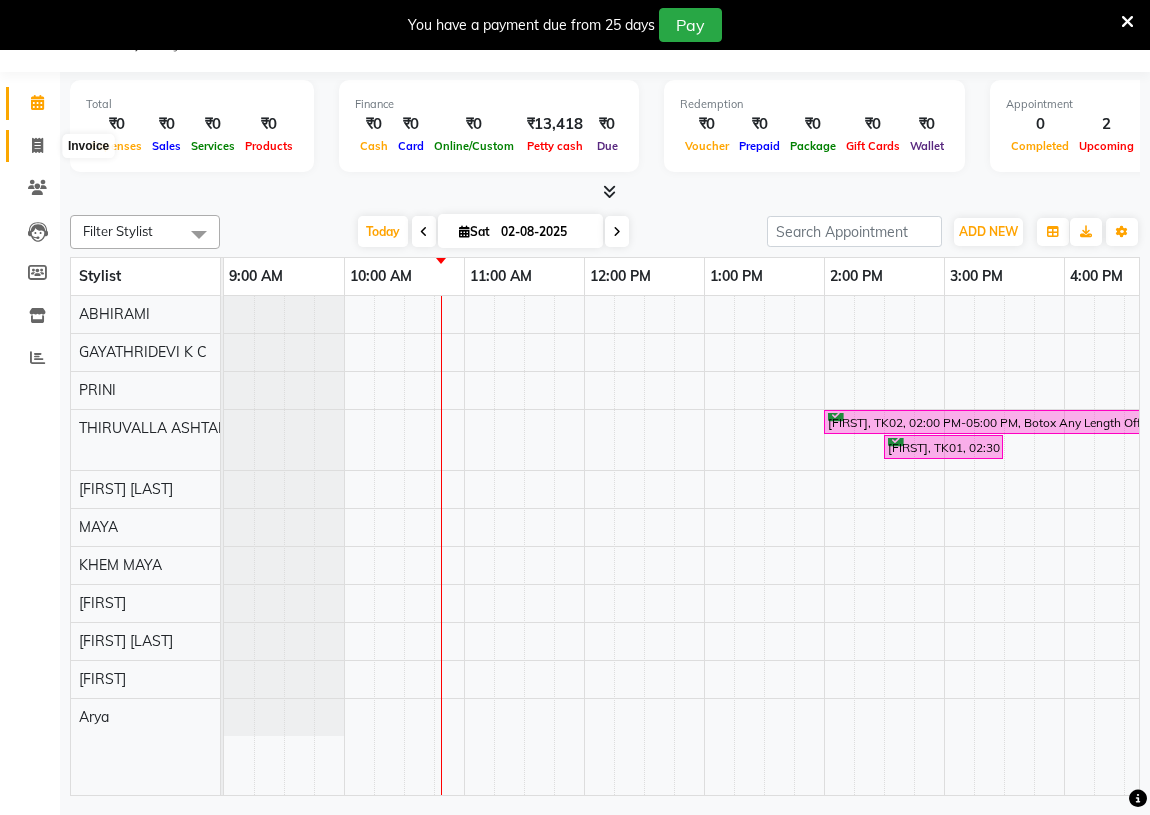 click 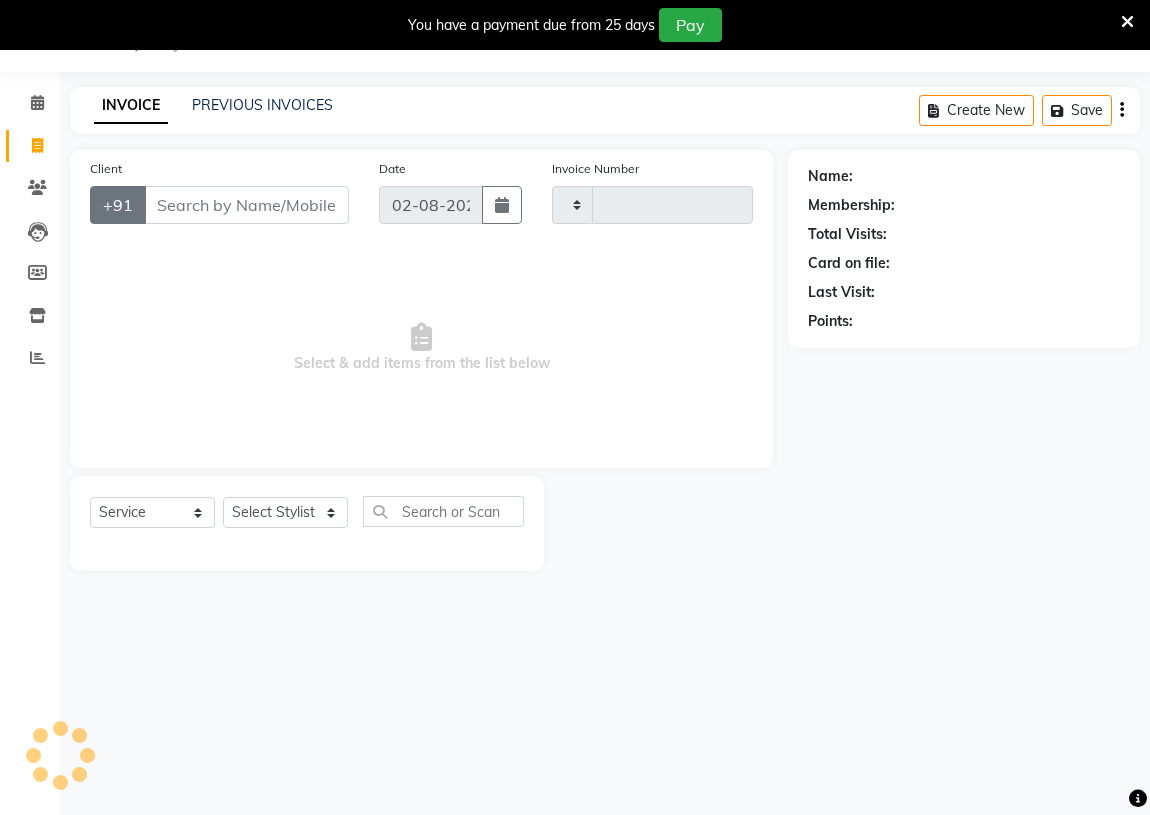 type on "1144" 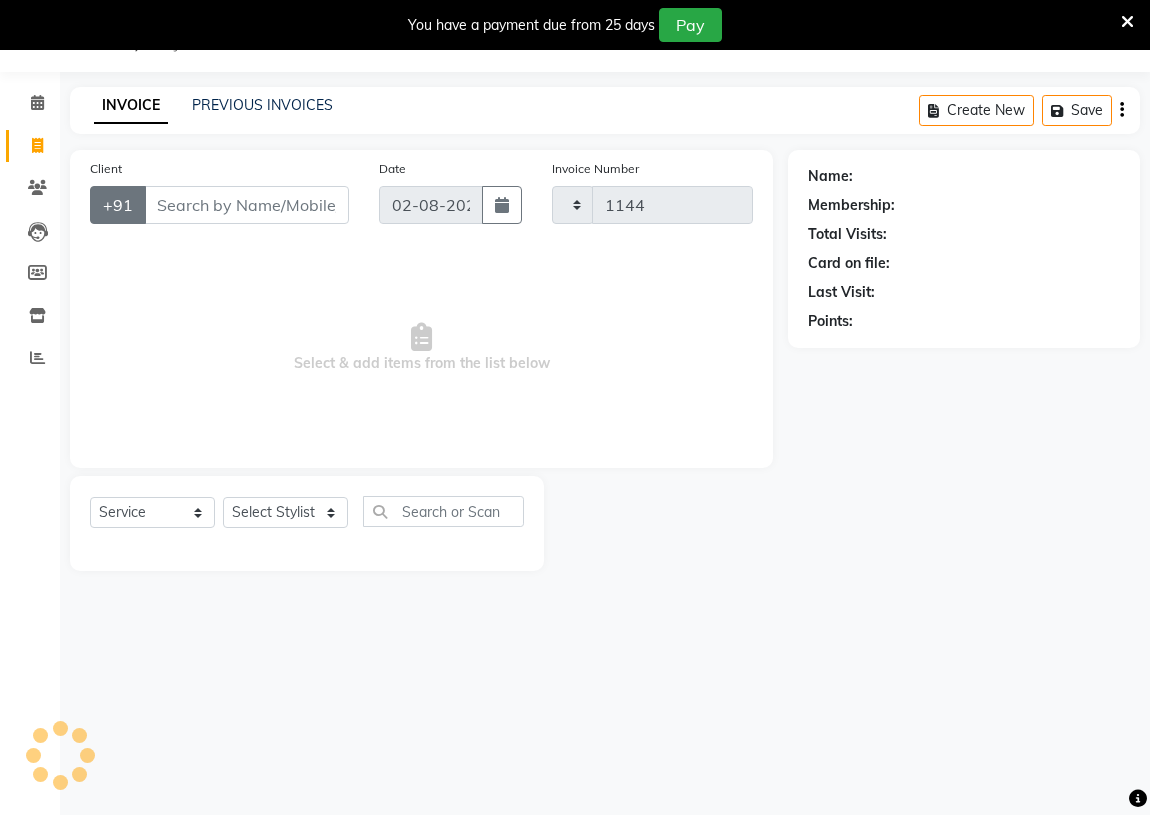 select on "4634" 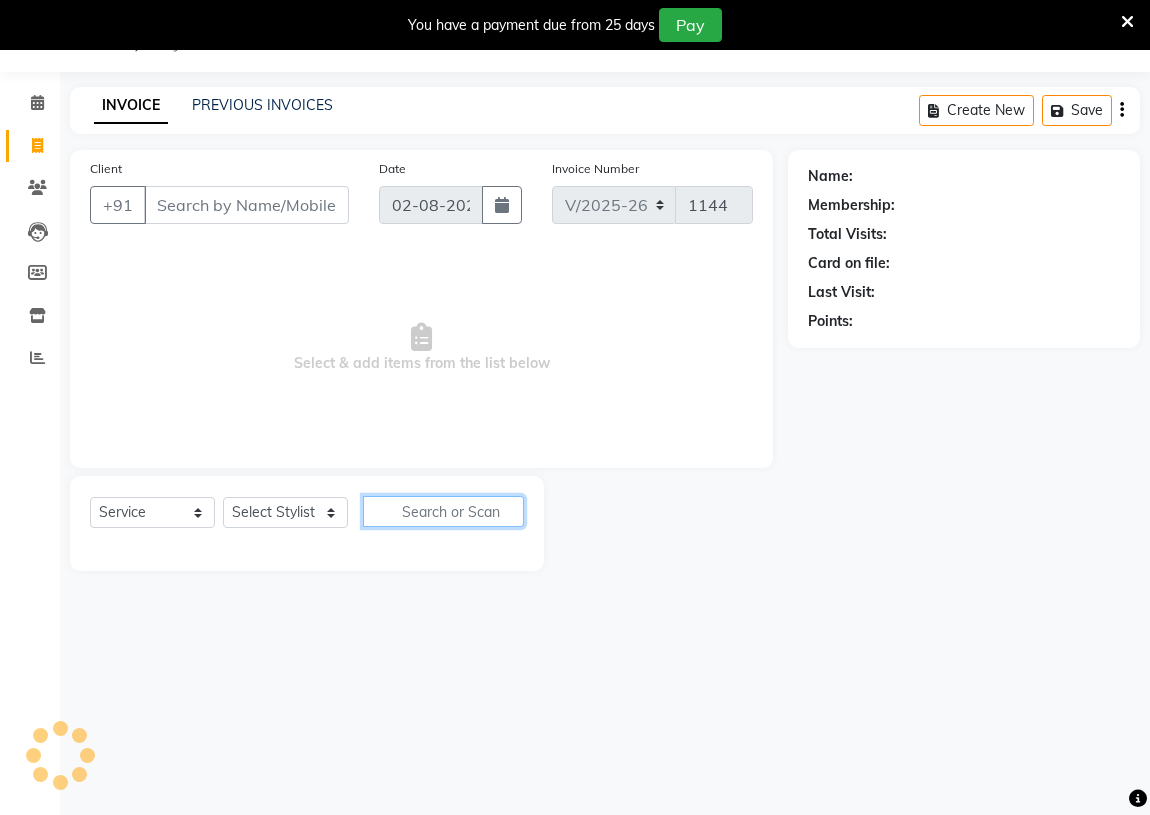 click 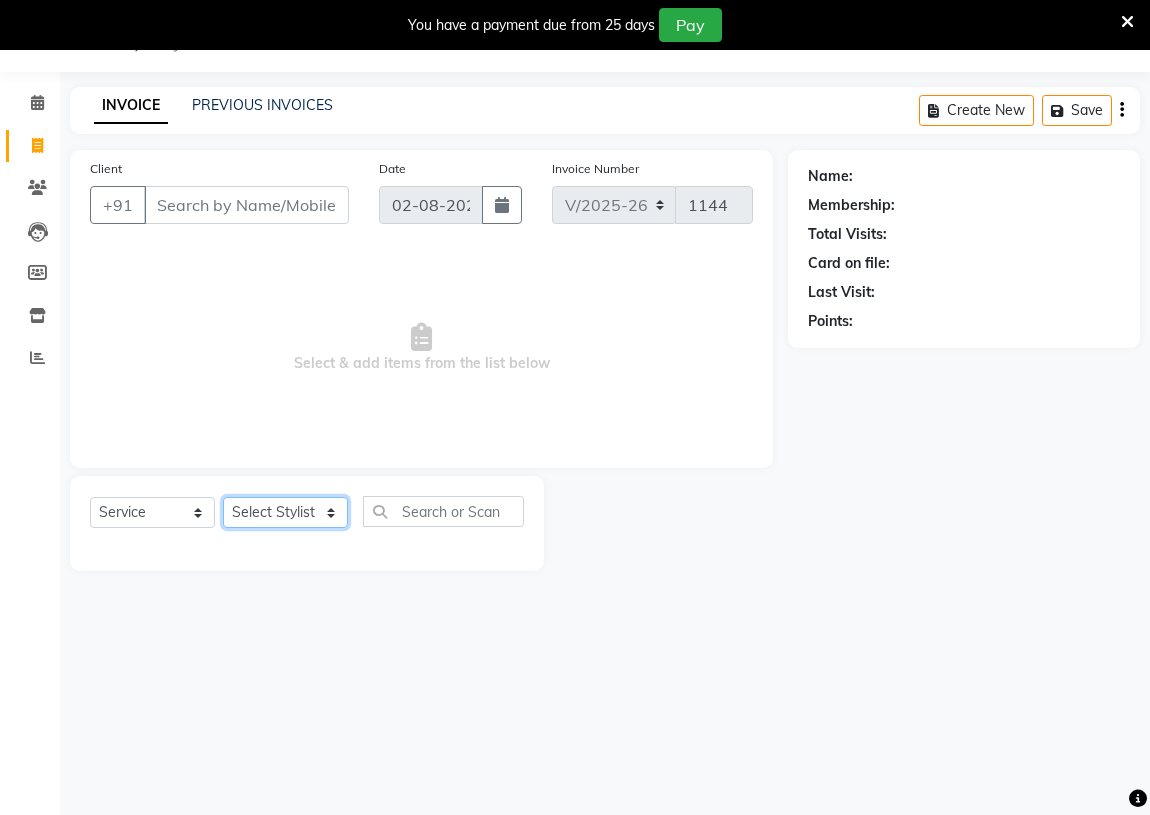 click on "Select Stylist ABHIRAMI		 Arya Eshani GAYATHRIDEVI	K C	 Jisna KHEM MAYA MAYA PRINI		 RINA RAI SHINY ABY THIRUVALLA ASHTAMUDI VISMAYA SURENDRAN" 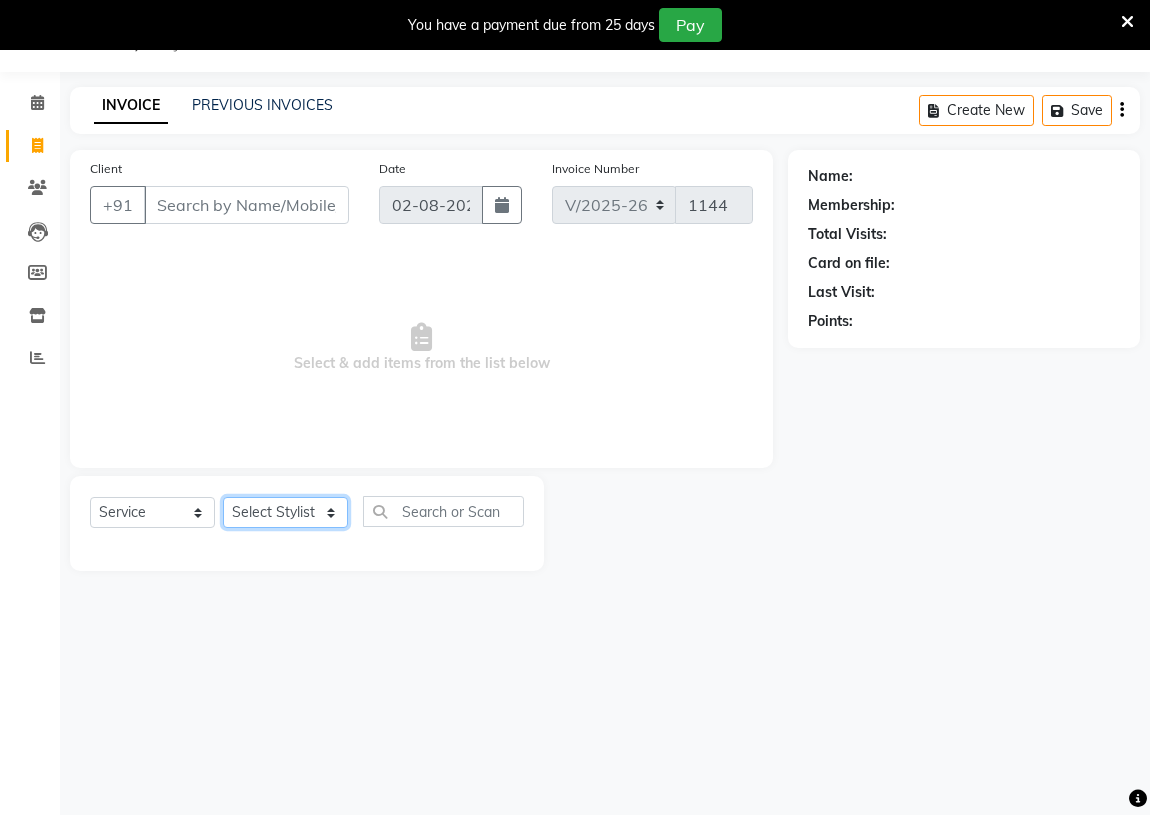 select on "29018" 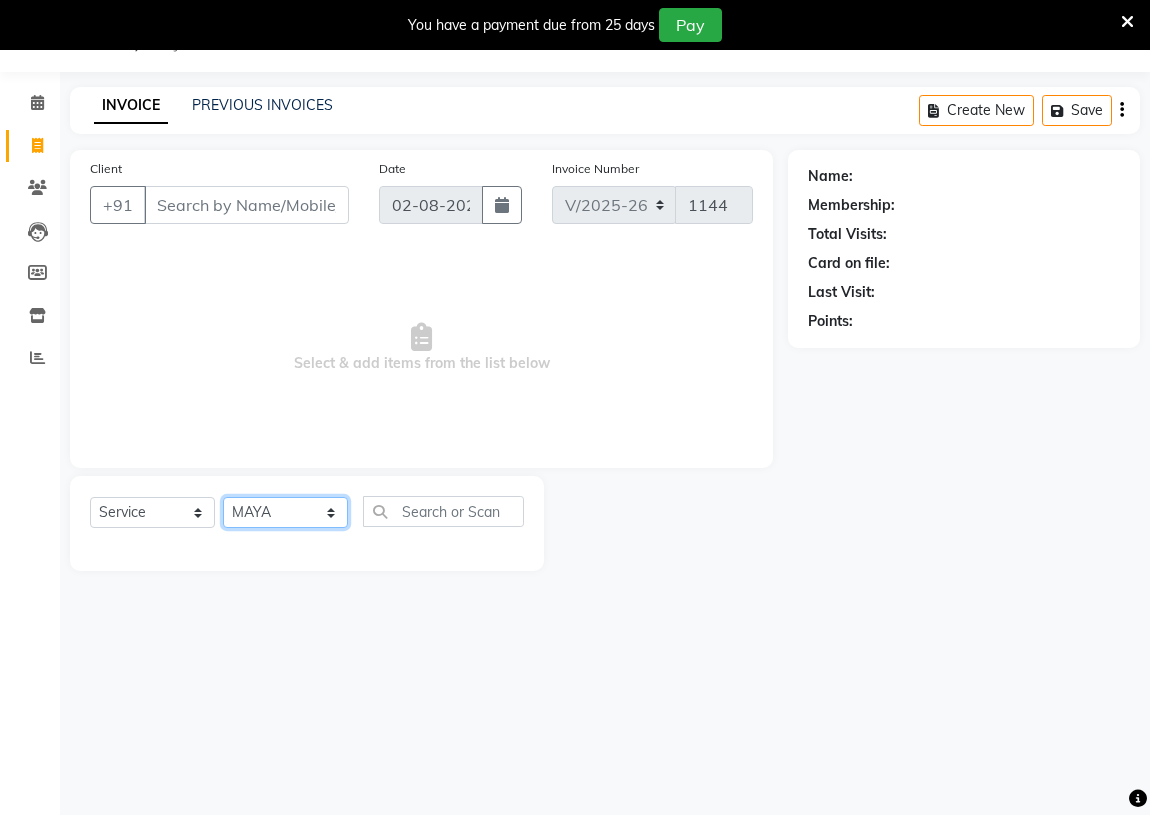 click on "Select Stylist ABHIRAMI		 Arya Eshani GAYATHRIDEVI	K C	 Jisna KHEM MAYA MAYA PRINI		 RINA RAI SHINY ABY THIRUVALLA ASHTAMUDI VISMAYA SURENDRAN" 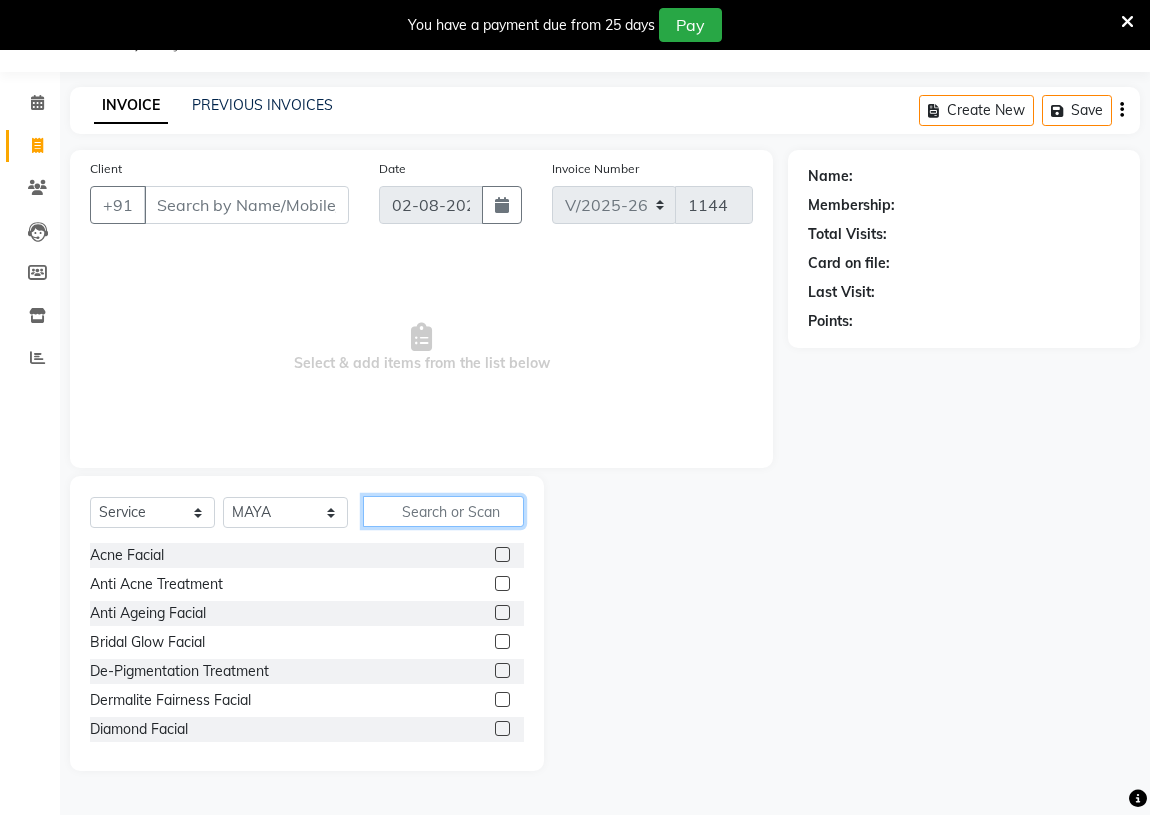 click 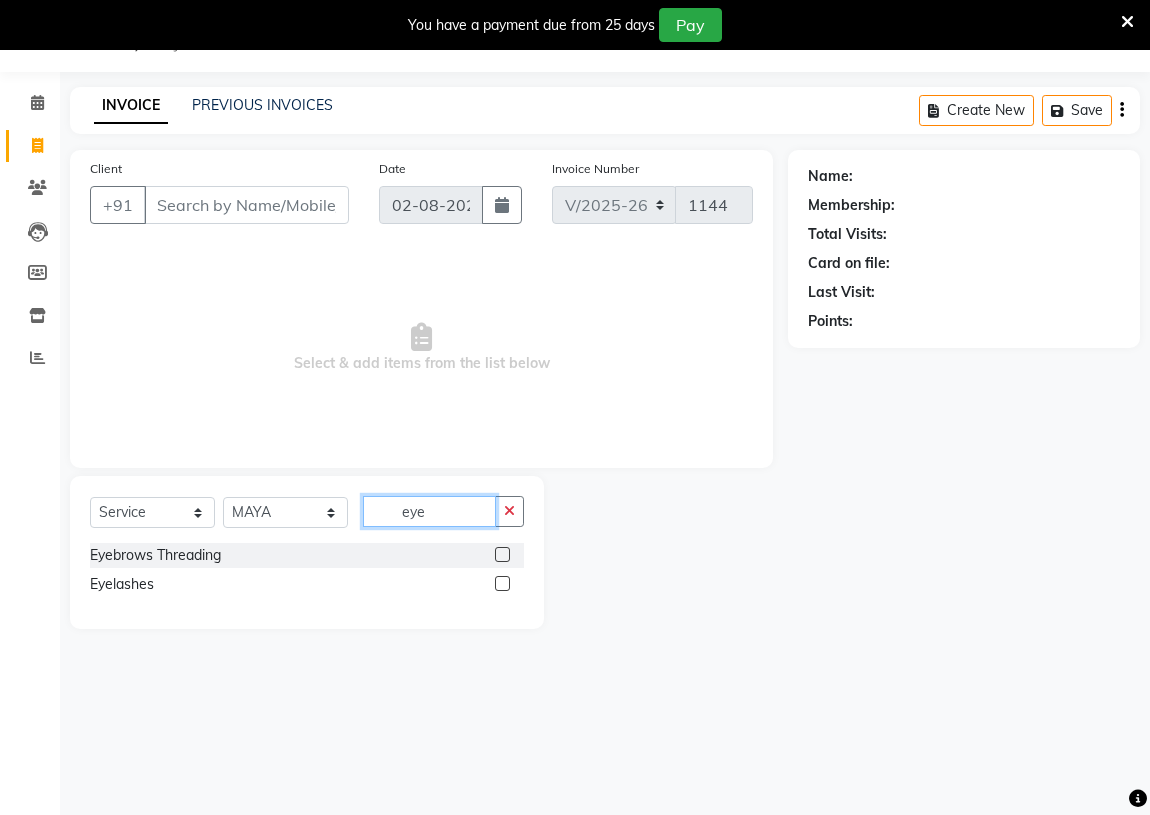 type on "eye" 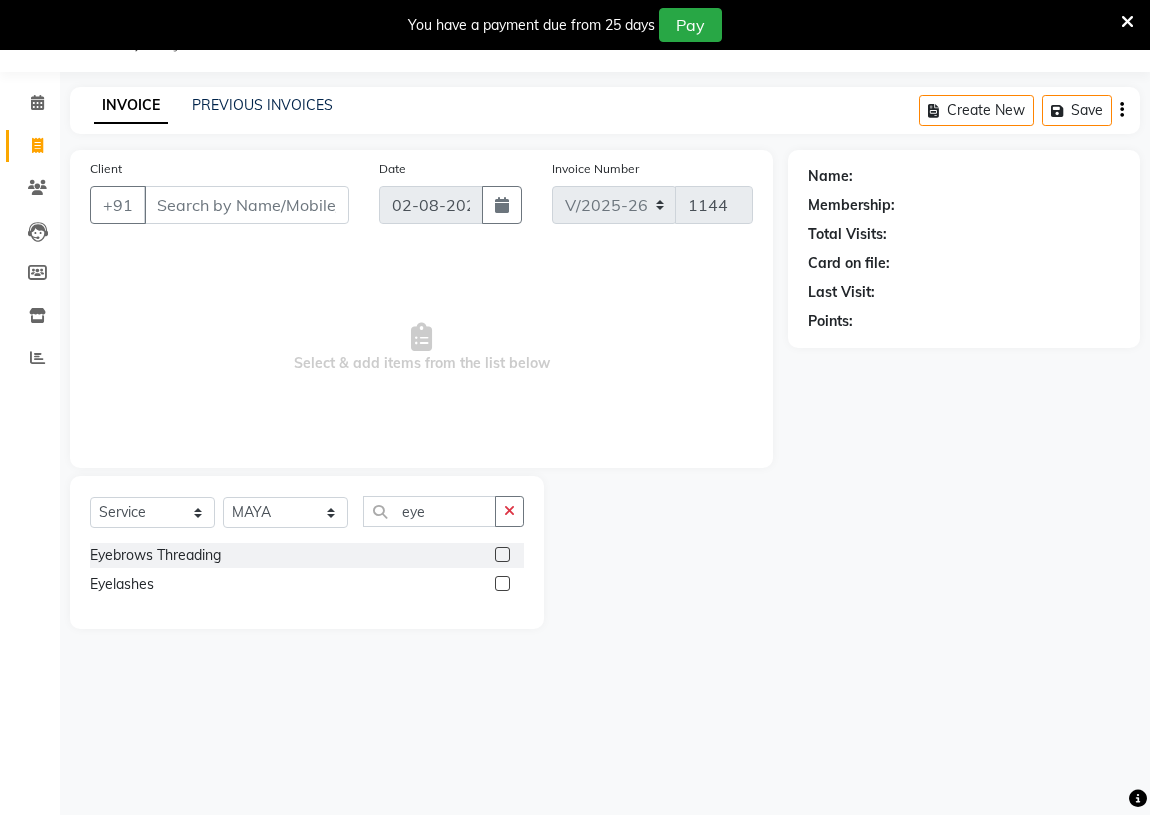 click 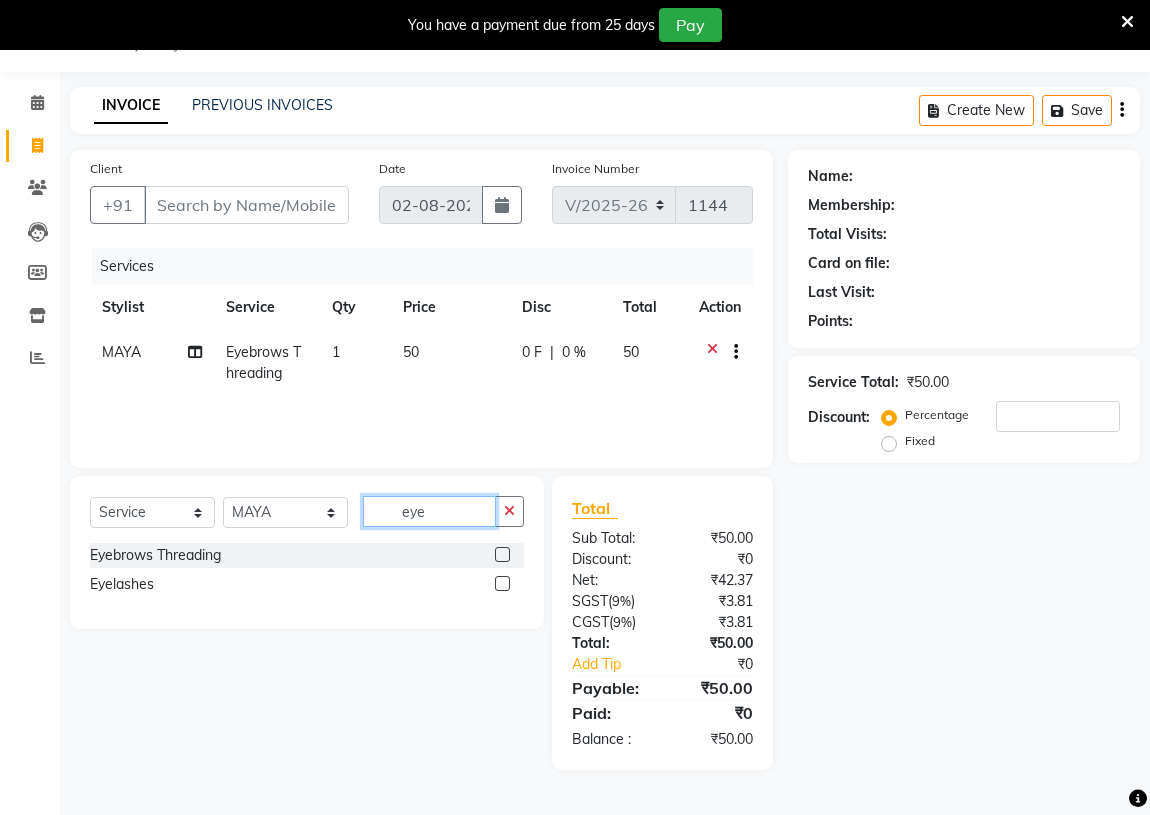 checkbox on "false" 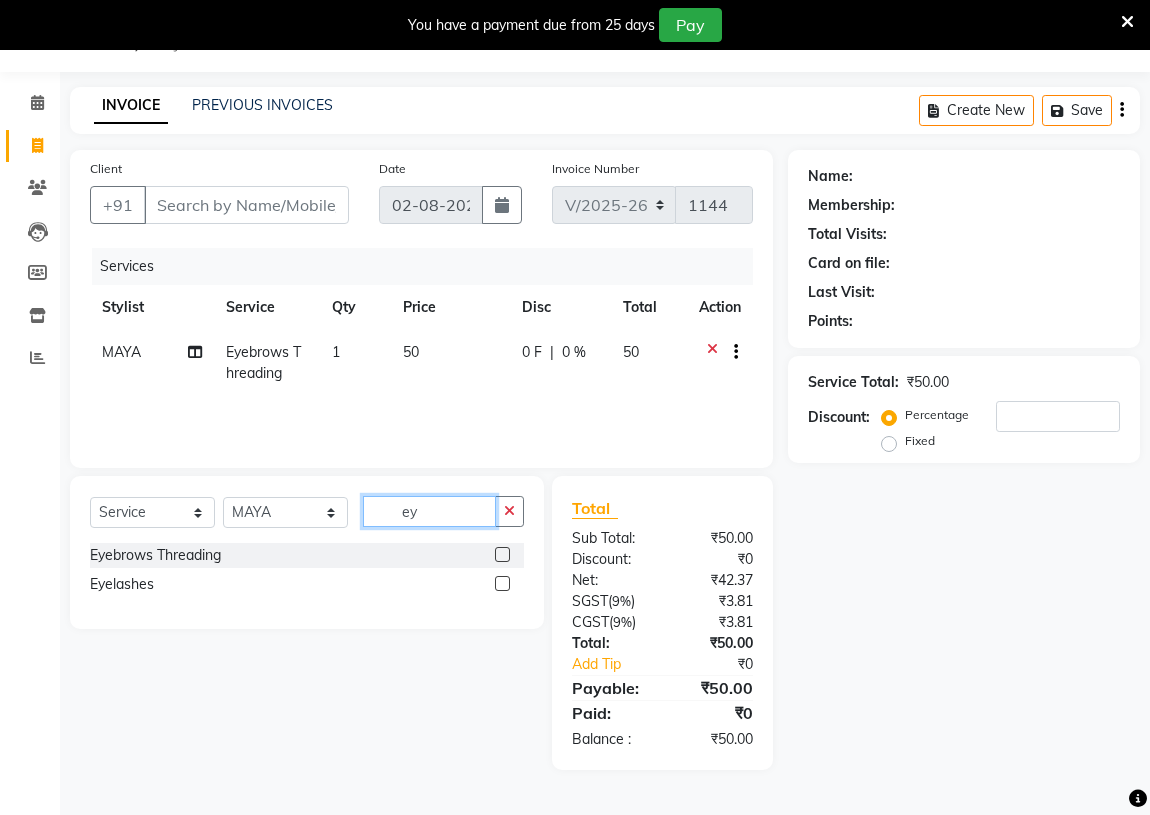 type on "e" 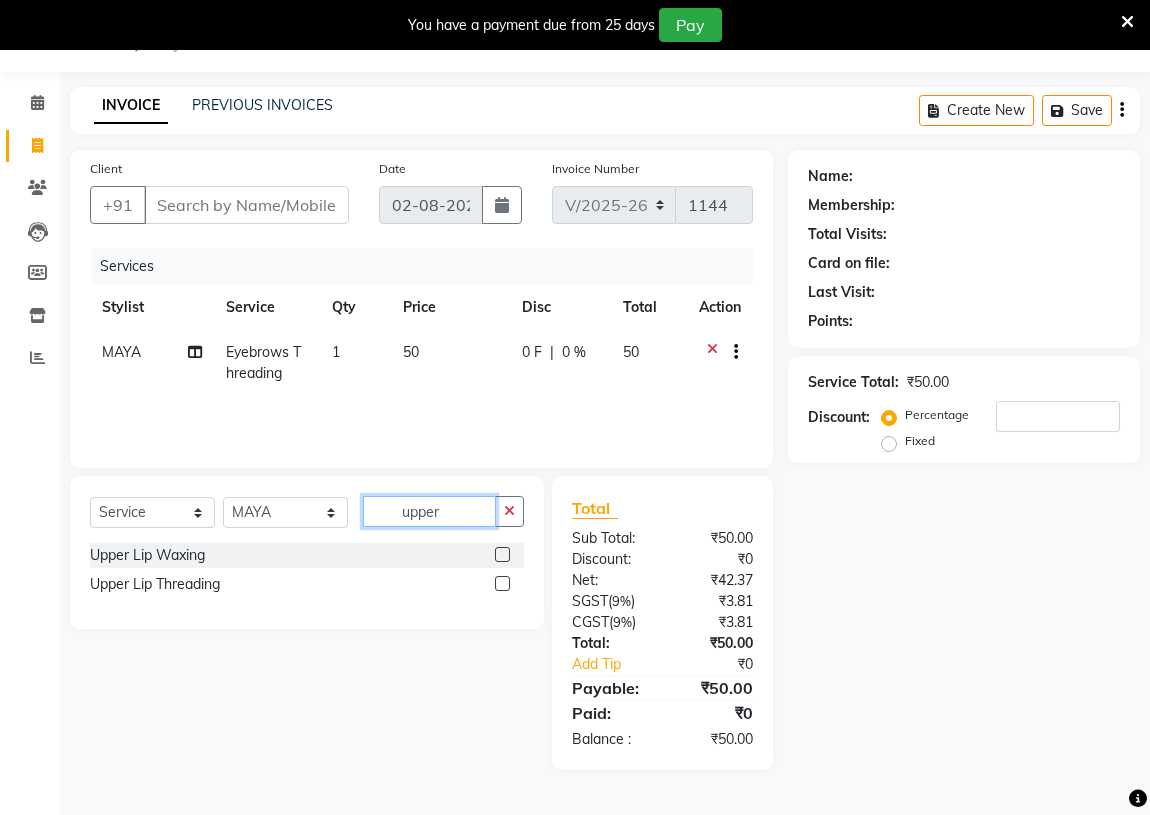 type on "upper" 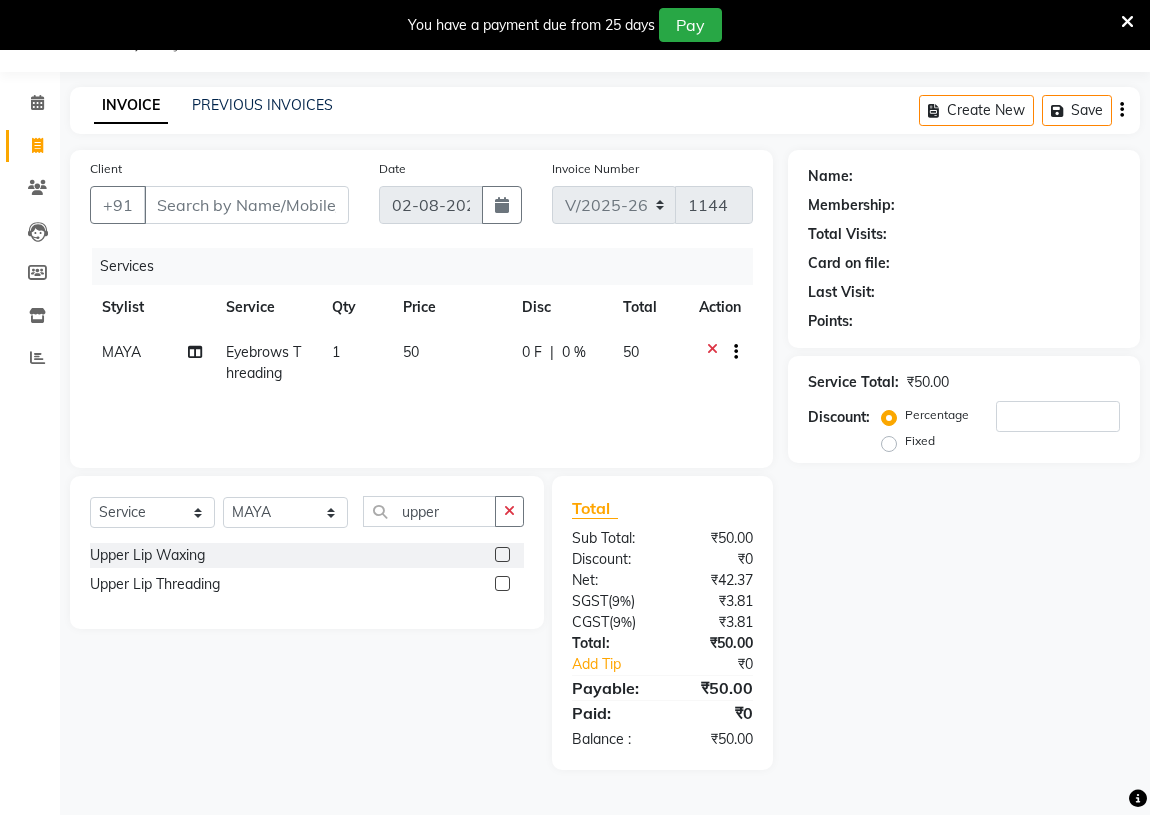 click 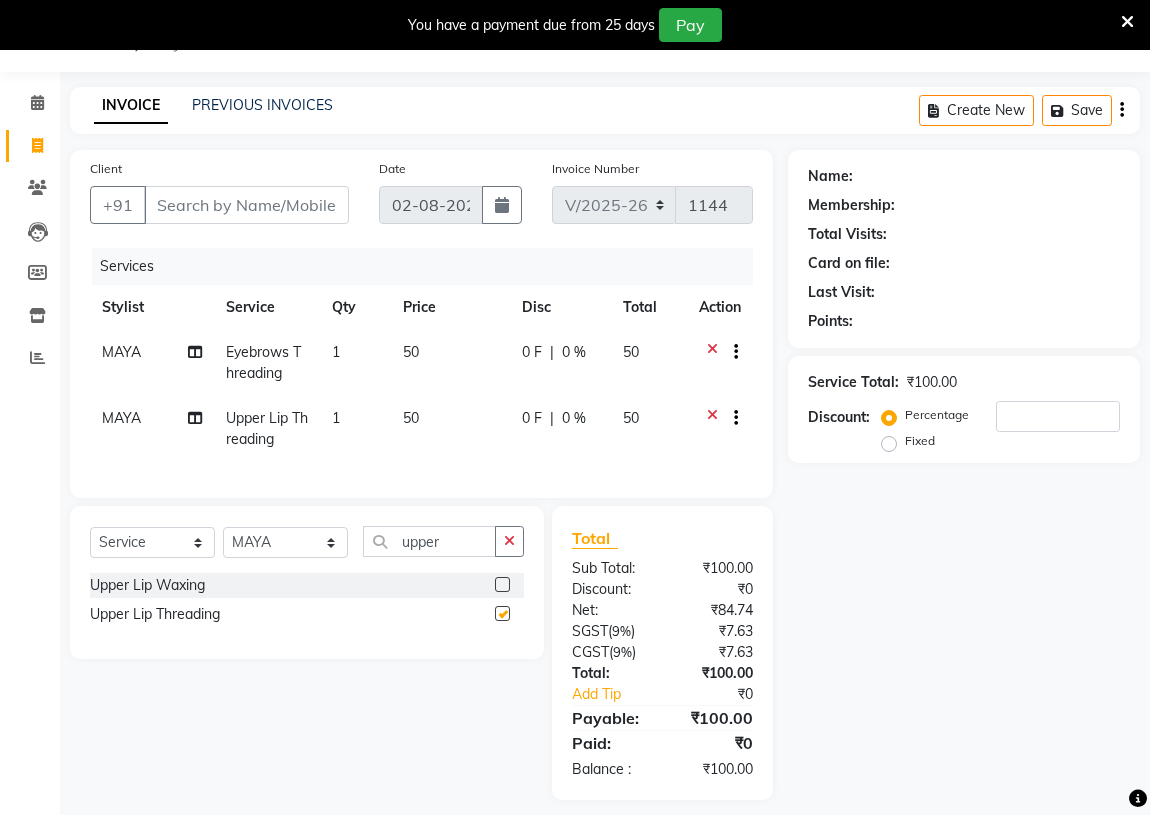checkbox on "false" 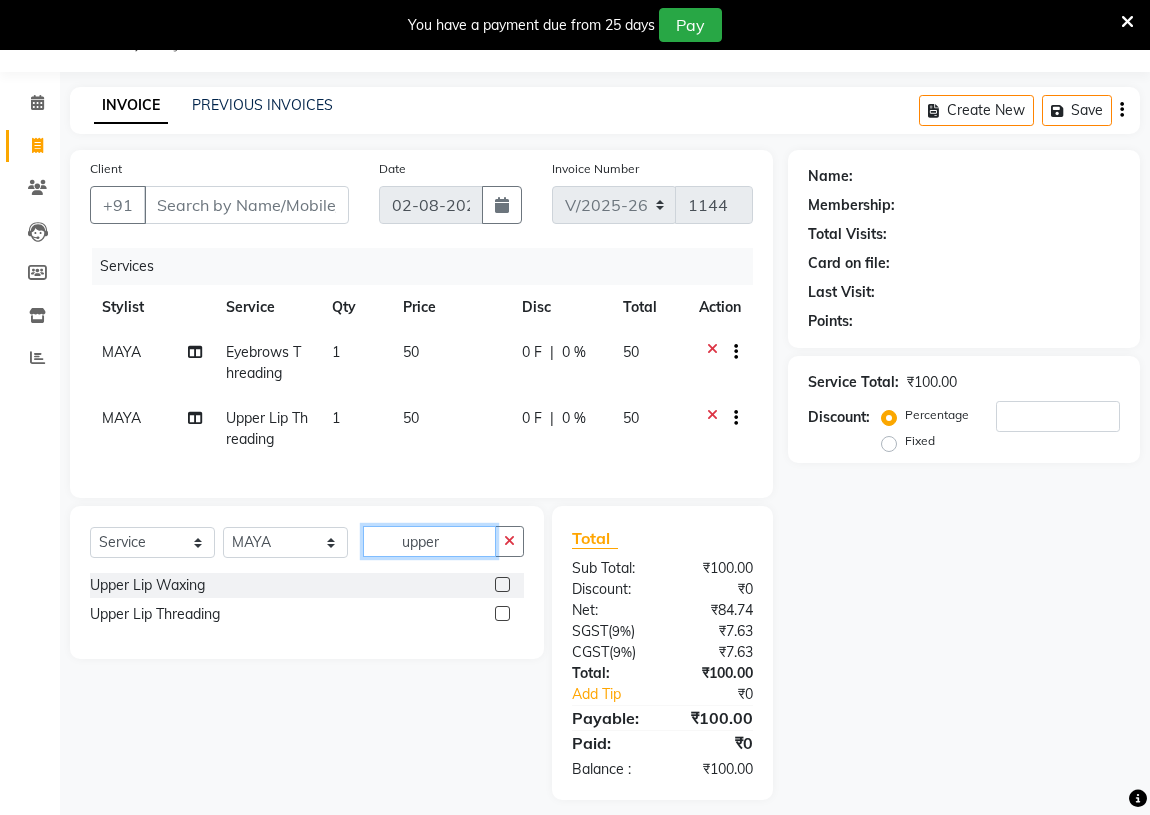 click on "upper" 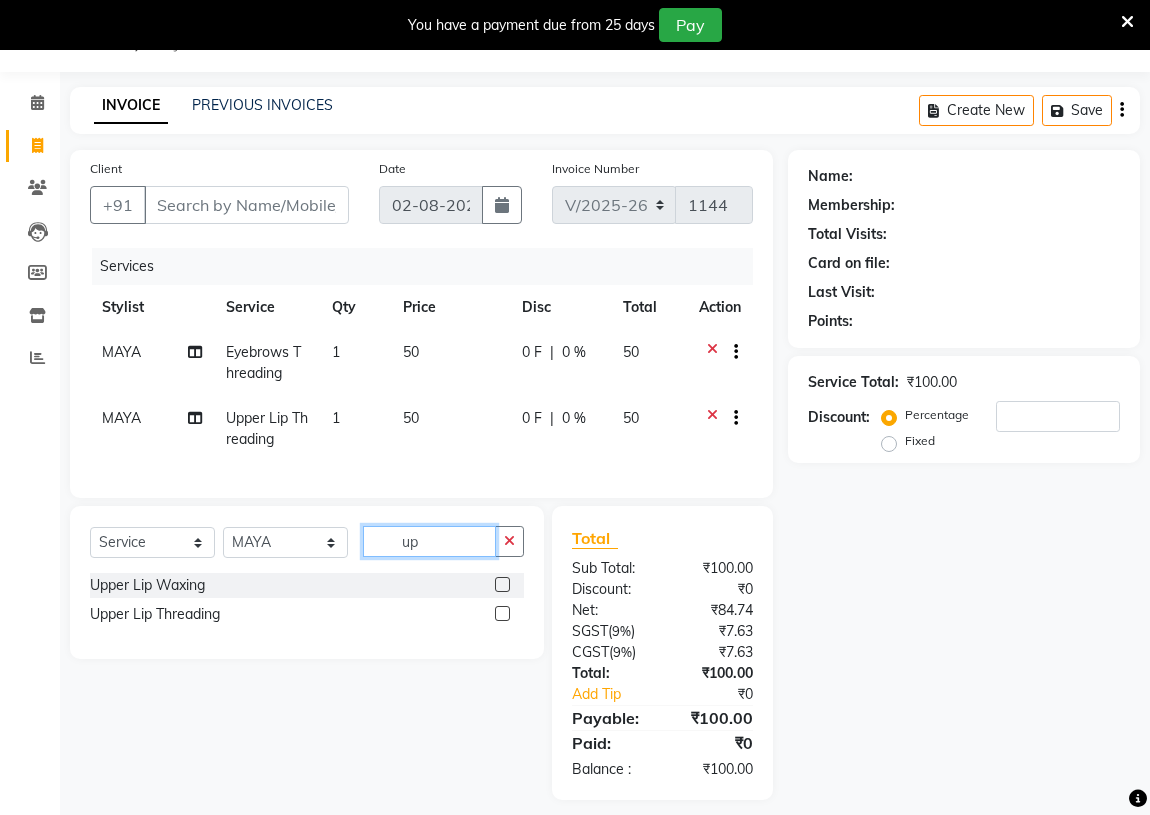type on "u" 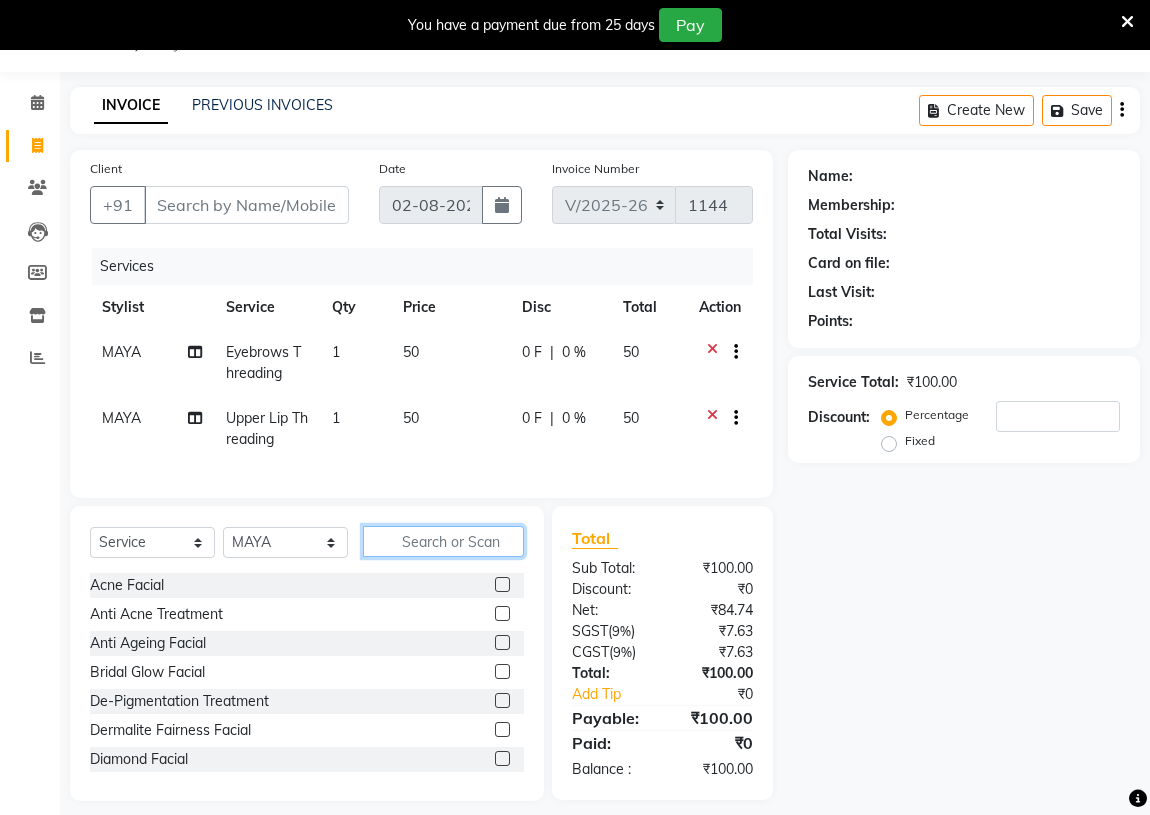 type 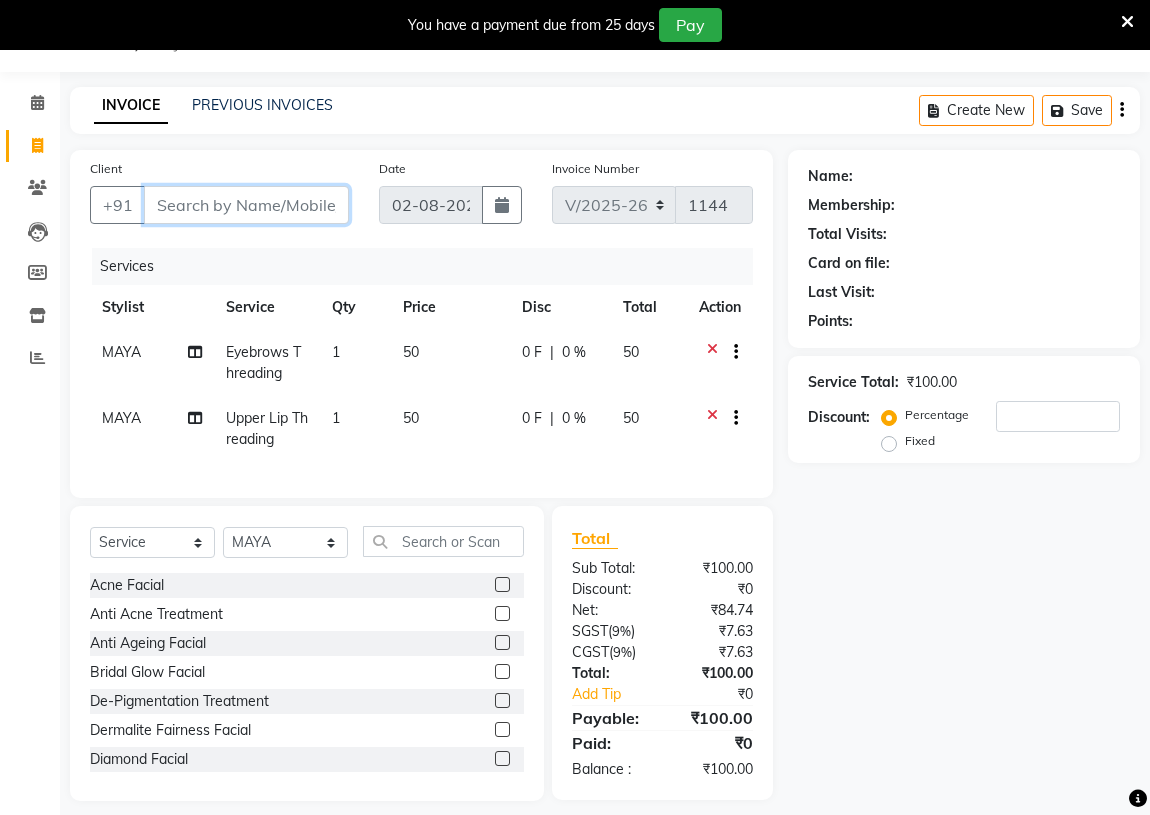 click on "Client" at bounding box center [246, 205] 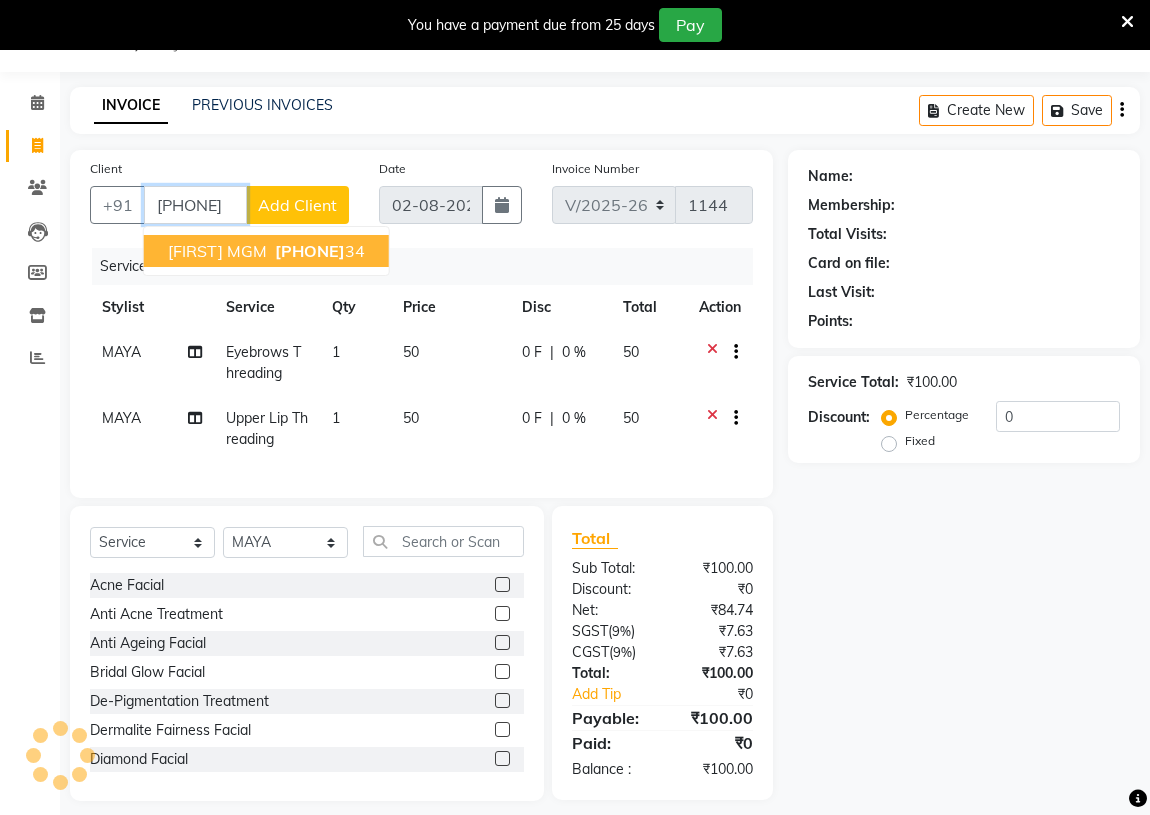 type on "[PHONE]" 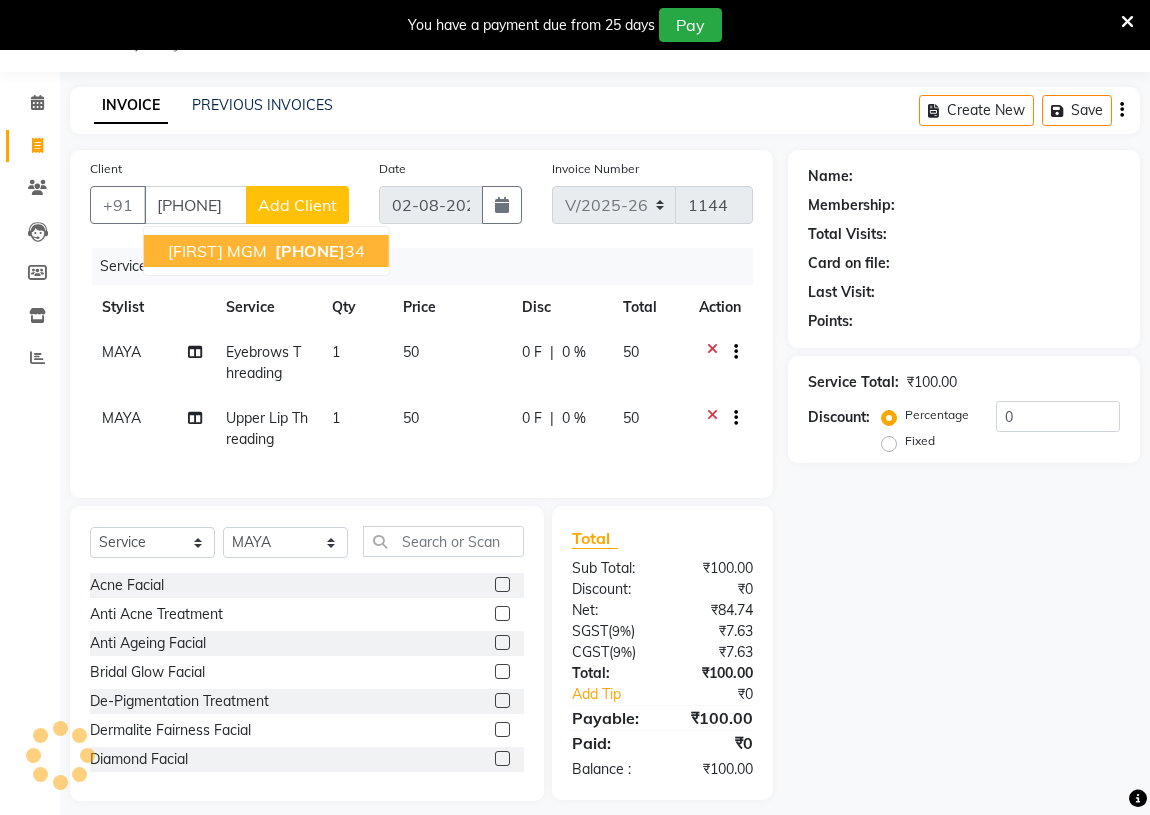 select on "1: Object" 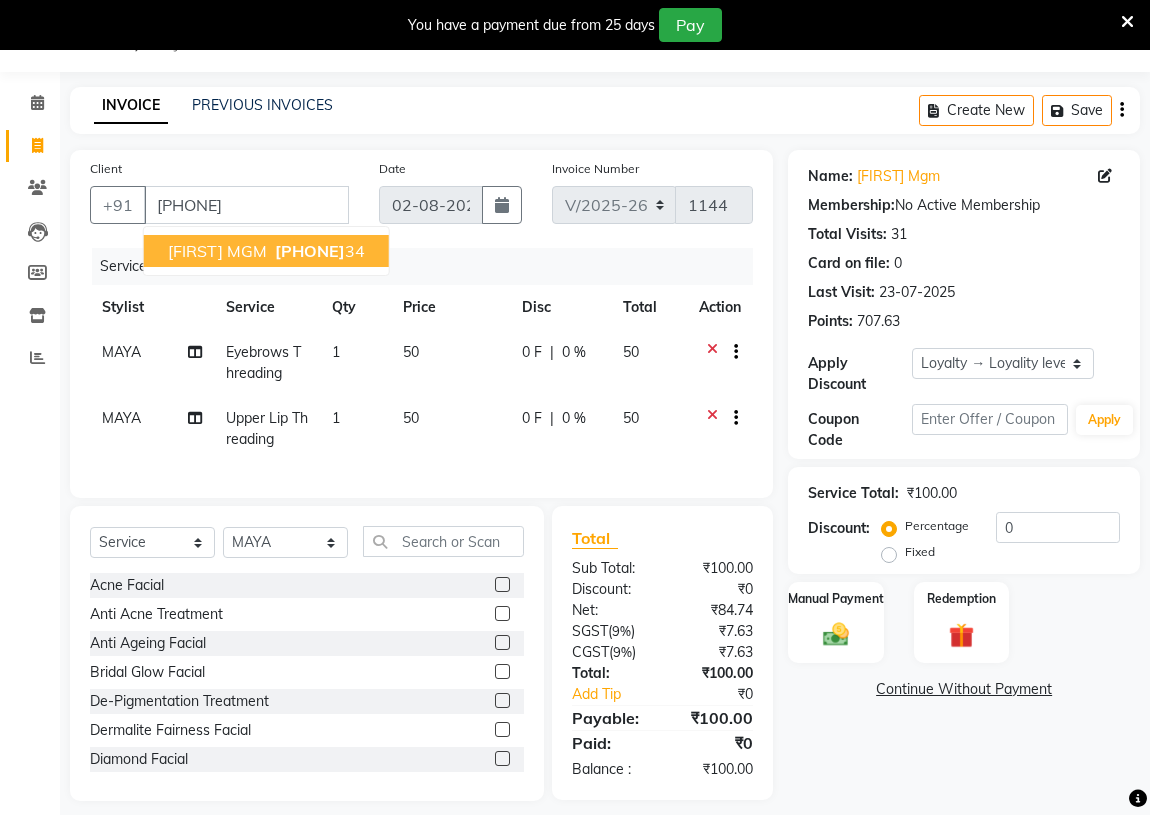click on "[PHONE]" at bounding box center (310, 251) 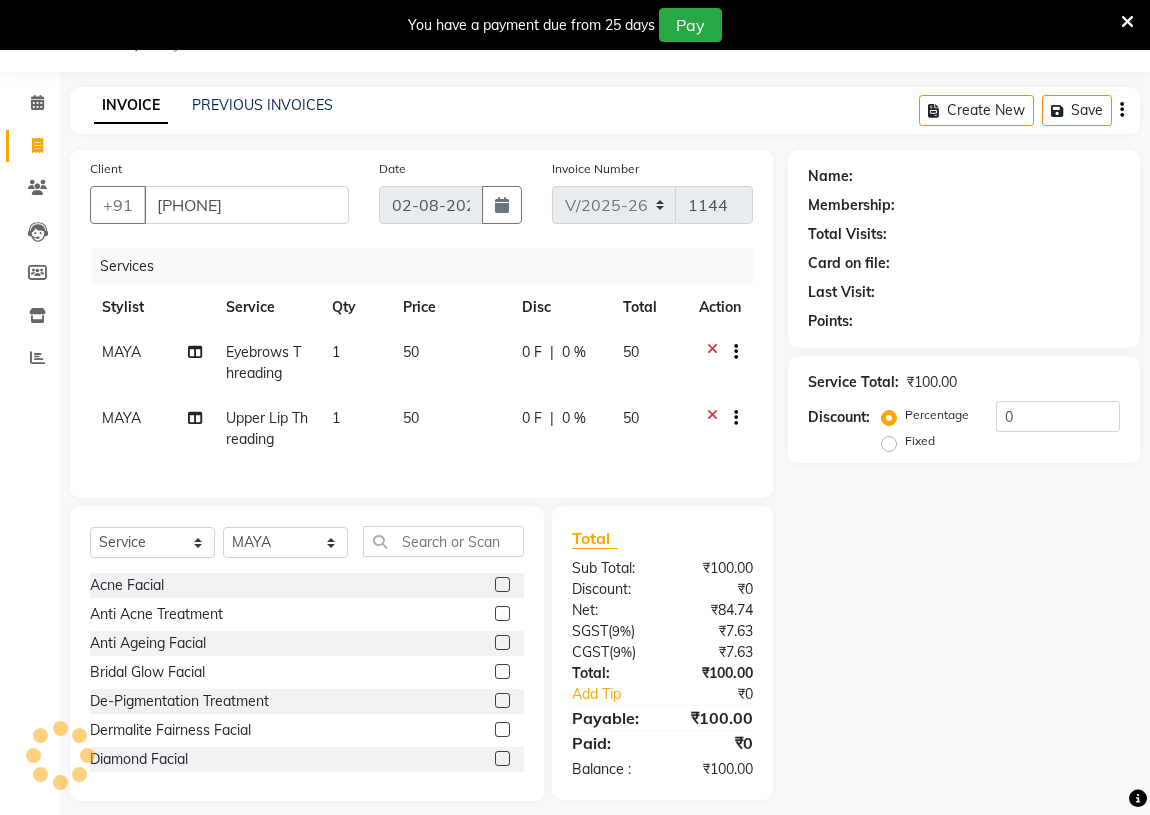 select on "1: Object" 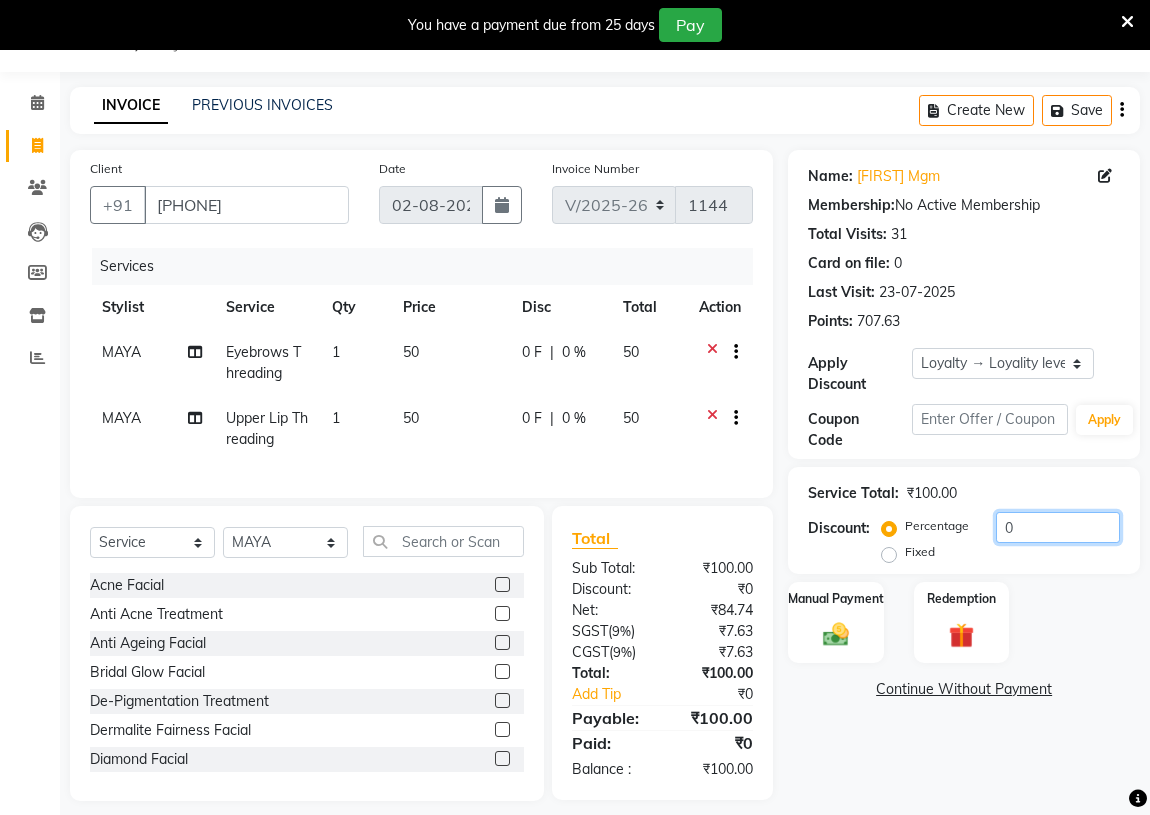 click on "0" 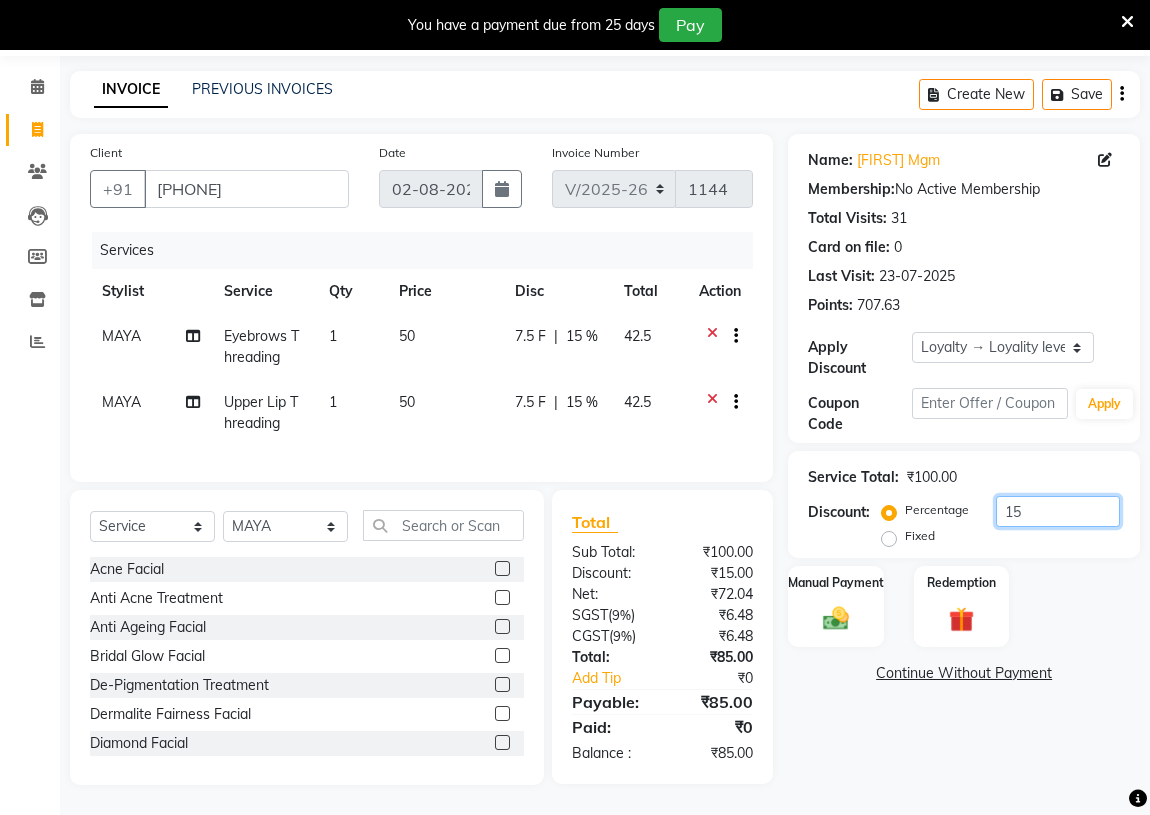 scroll, scrollTop: 80, scrollLeft: 0, axis: vertical 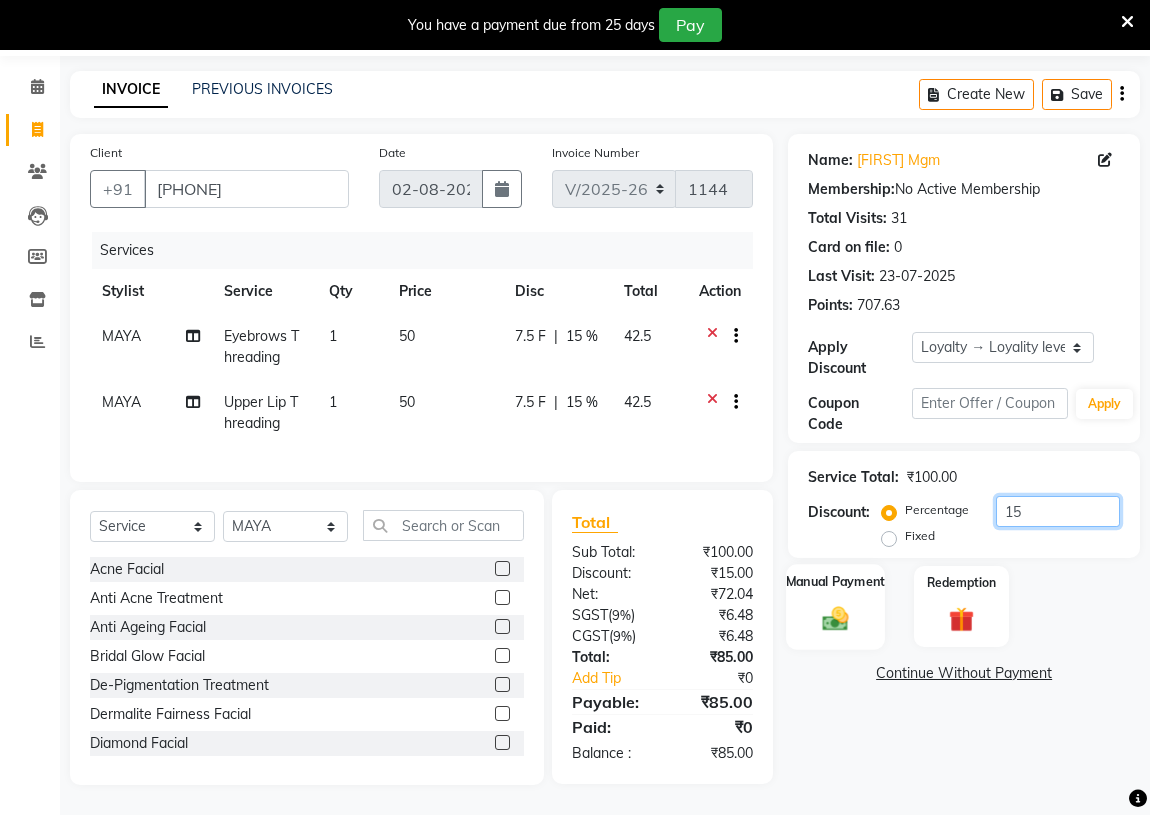 type on "15" 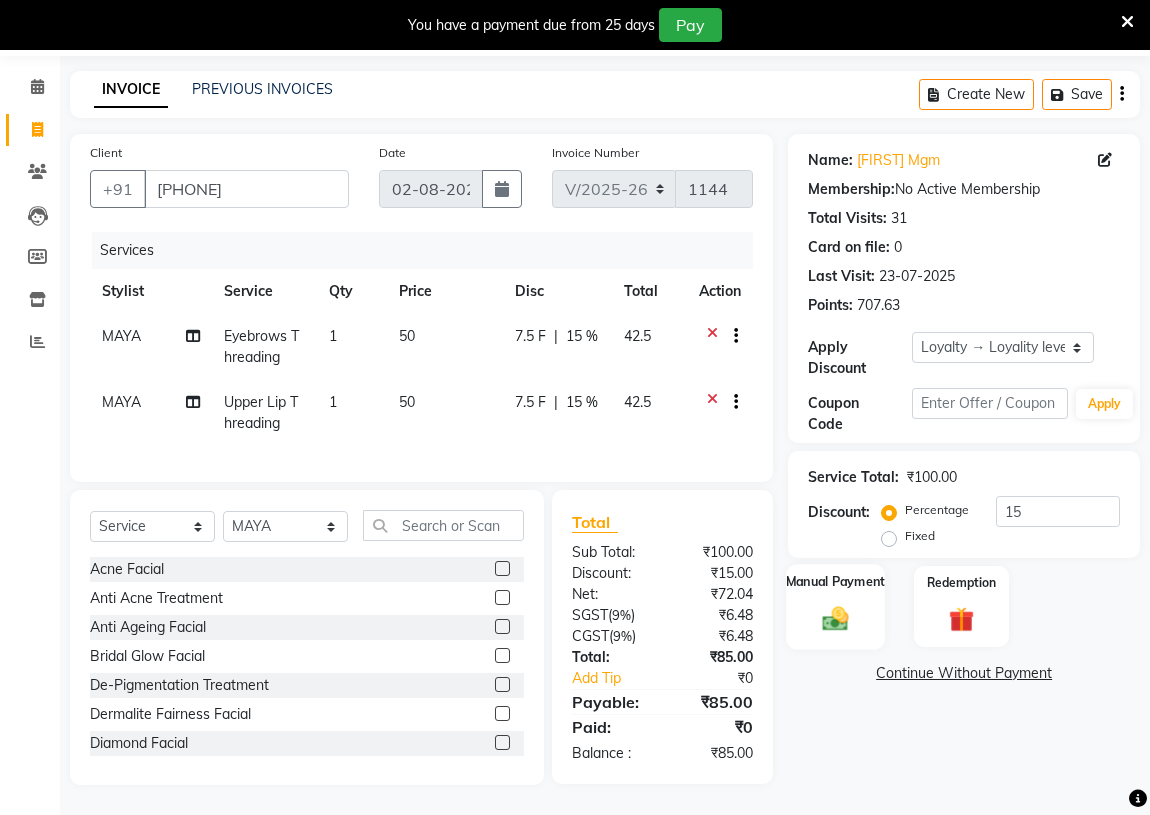 click 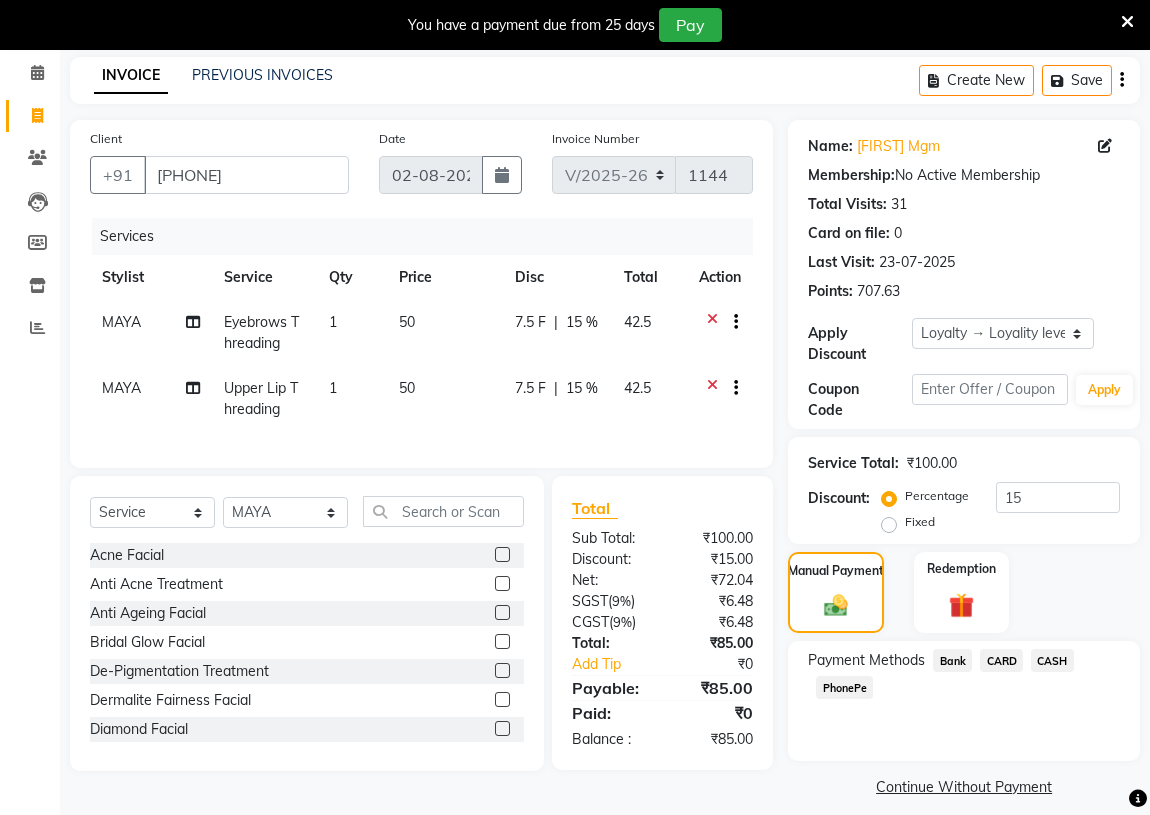 click on "PhonePe" 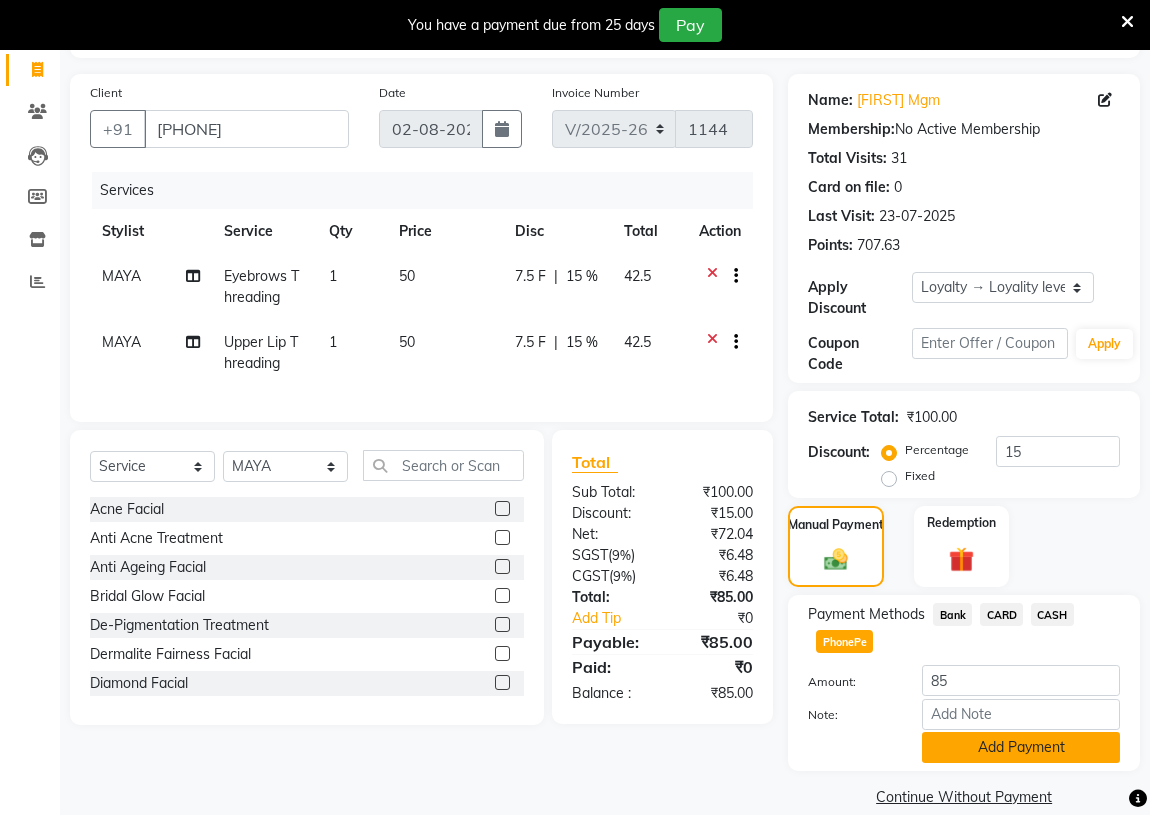 scroll, scrollTop: 151, scrollLeft: 0, axis: vertical 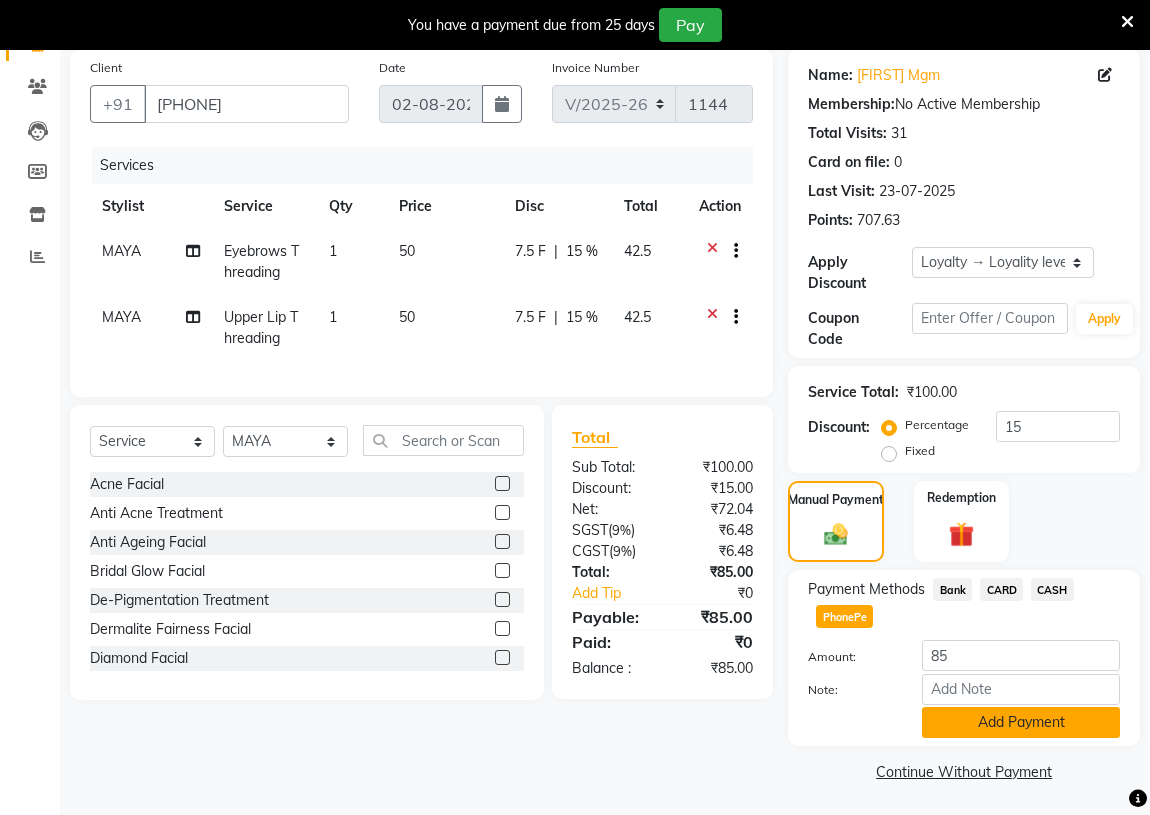 click on "Add Payment" 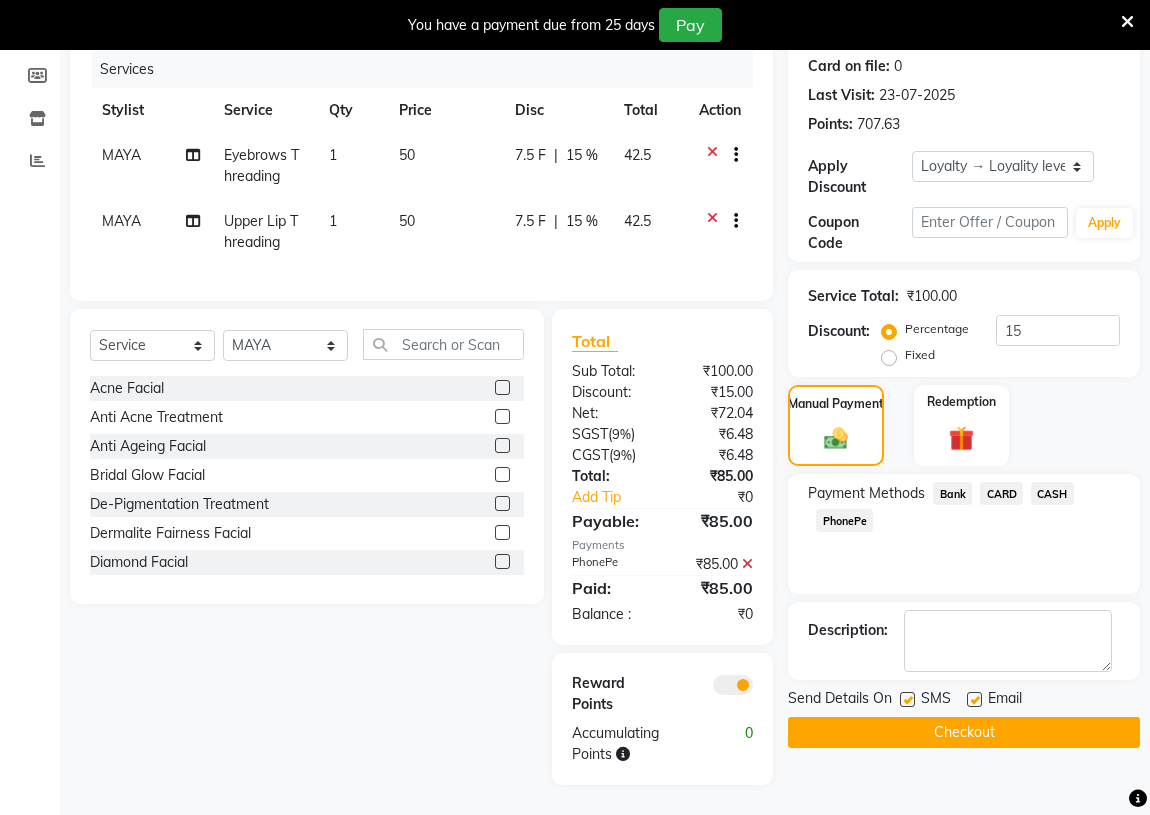 scroll, scrollTop: 260, scrollLeft: 0, axis: vertical 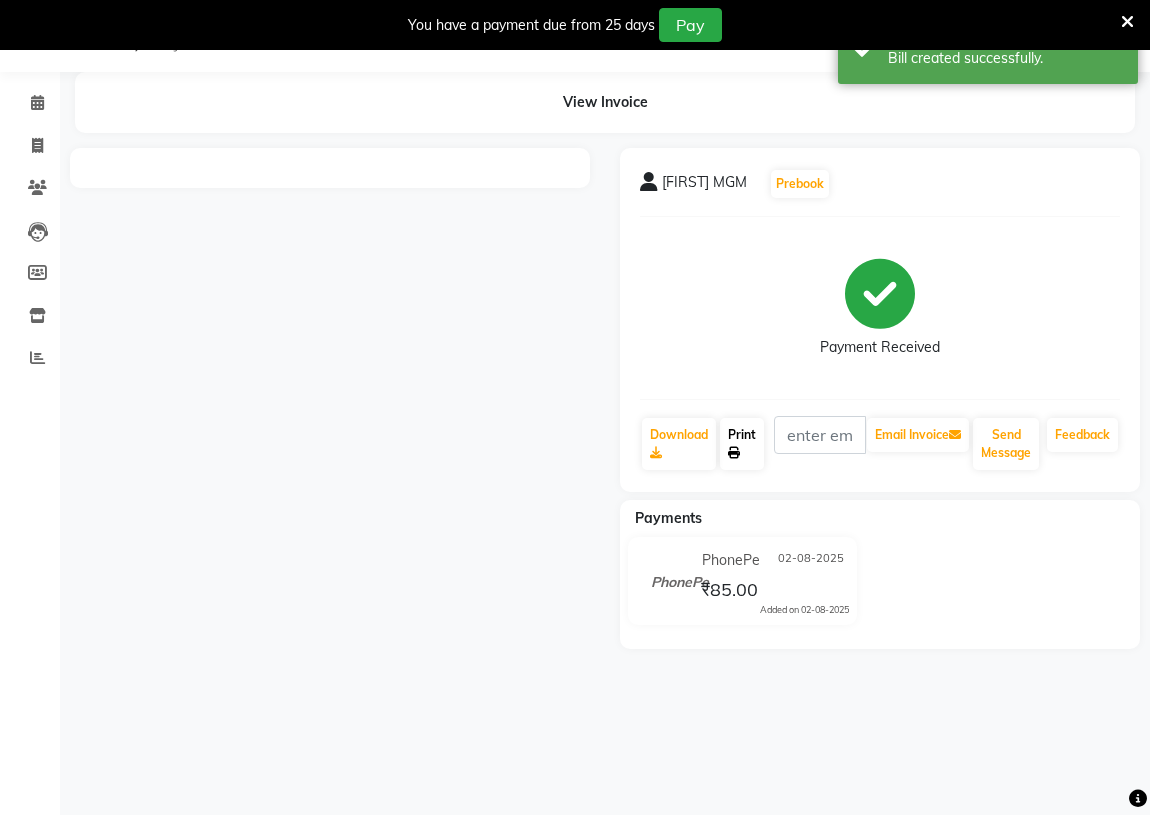 click on "Print" 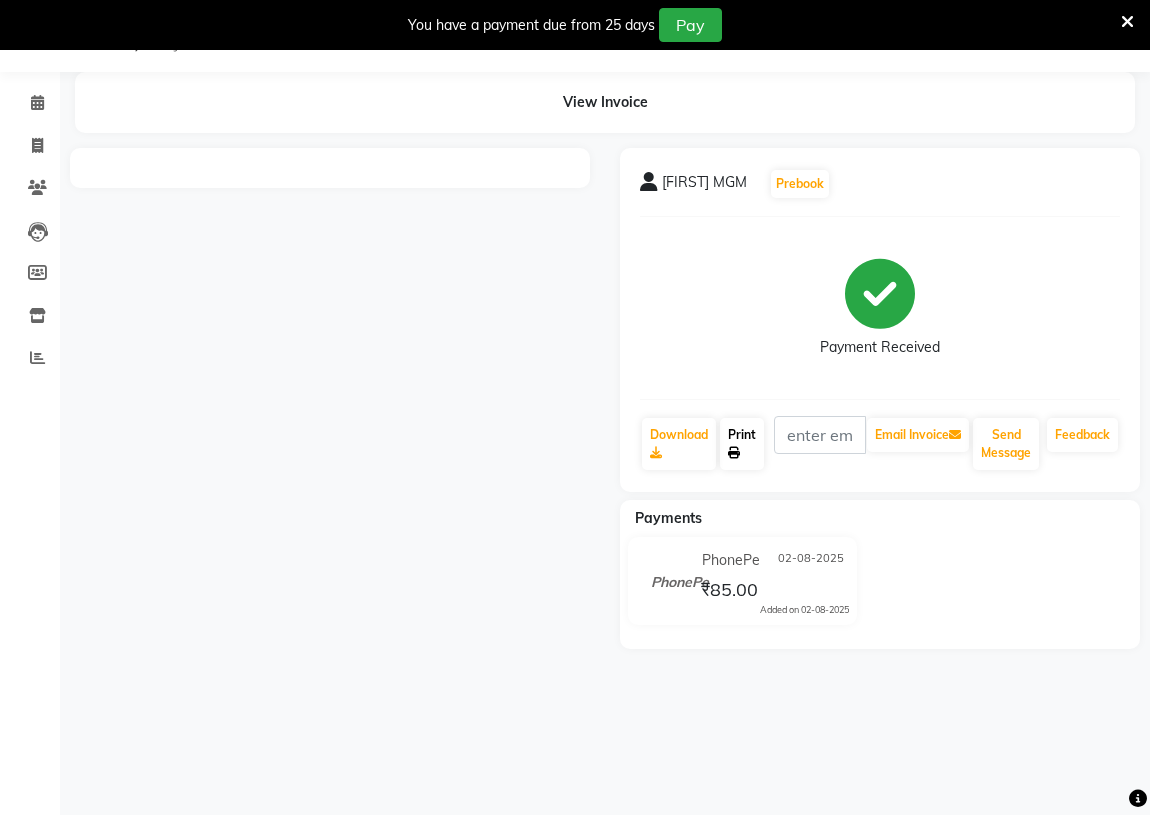 click on "Print" 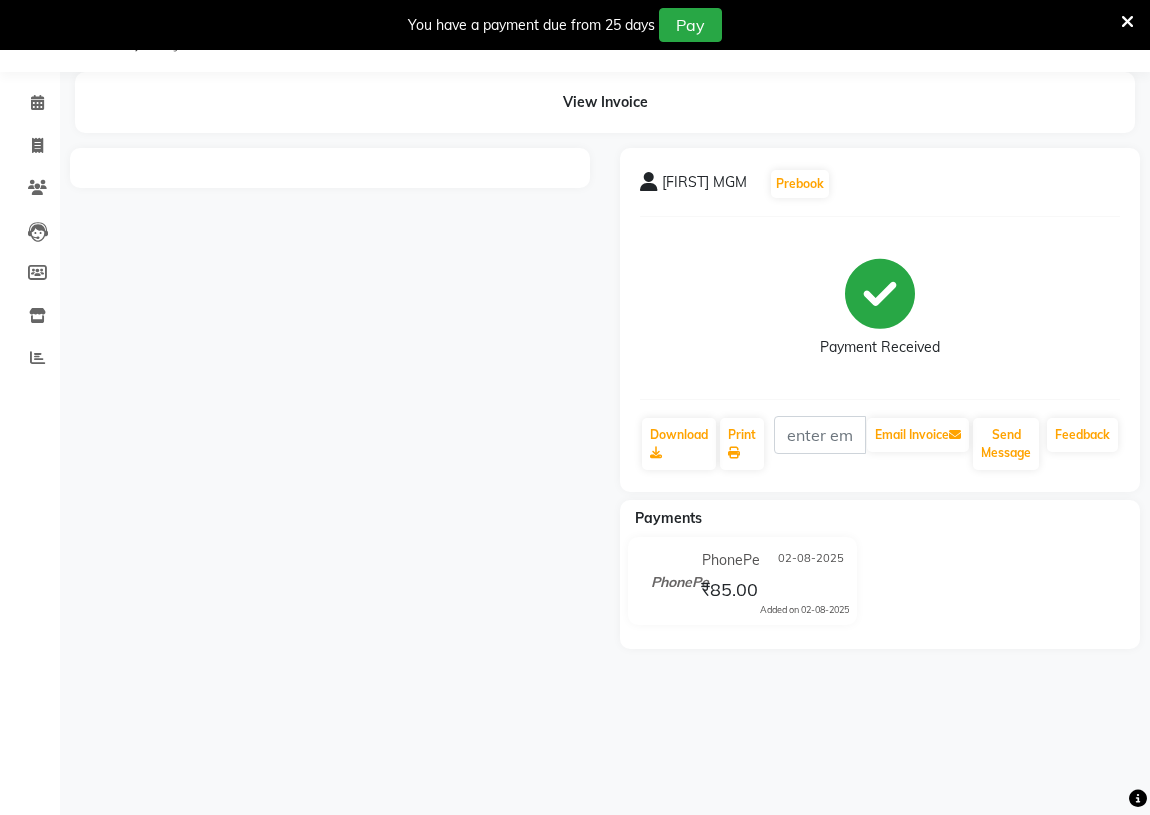 click at bounding box center (1127, 22) 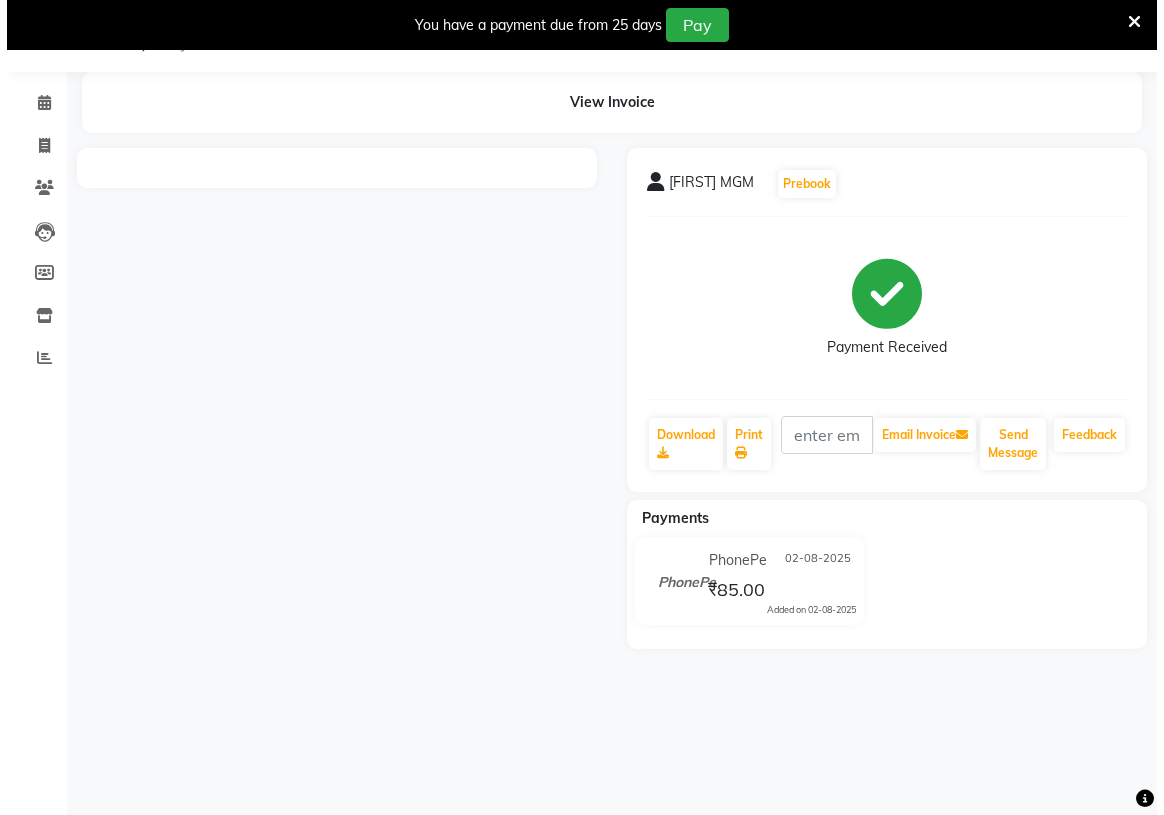scroll, scrollTop: 0, scrollLeft: 0, axis: both 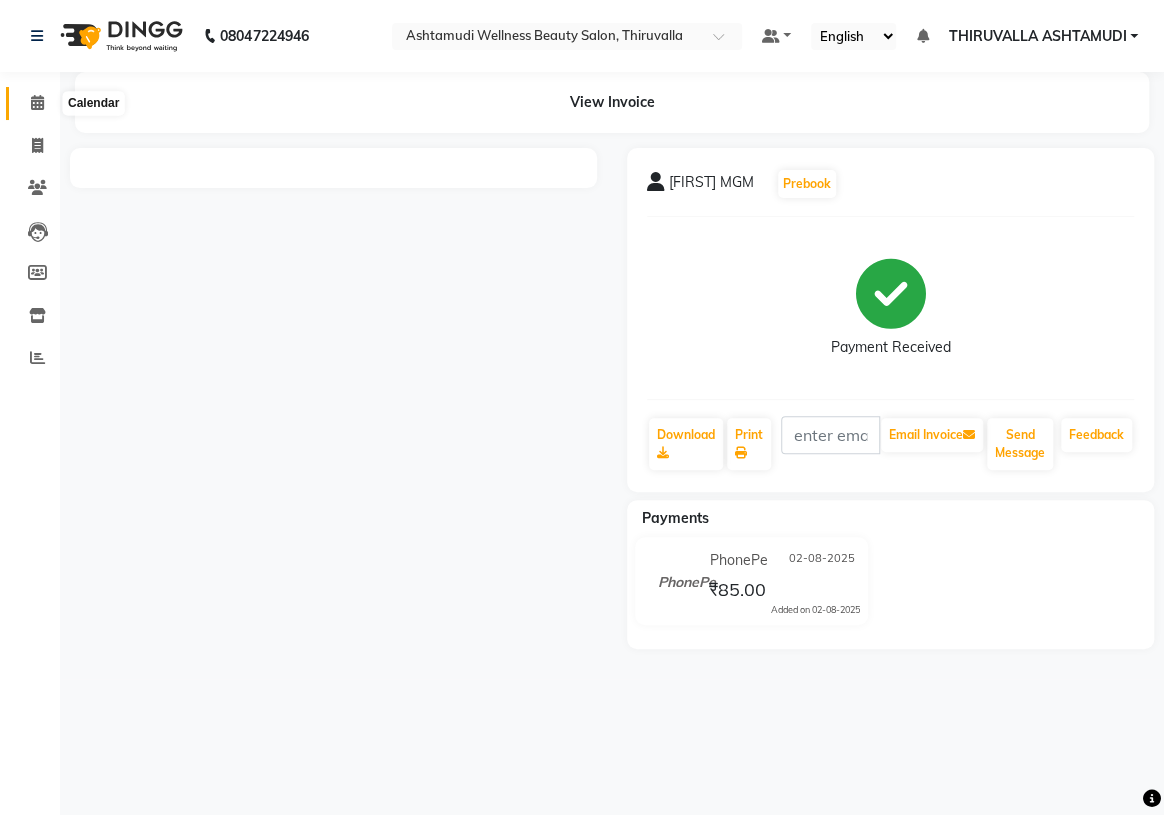 click 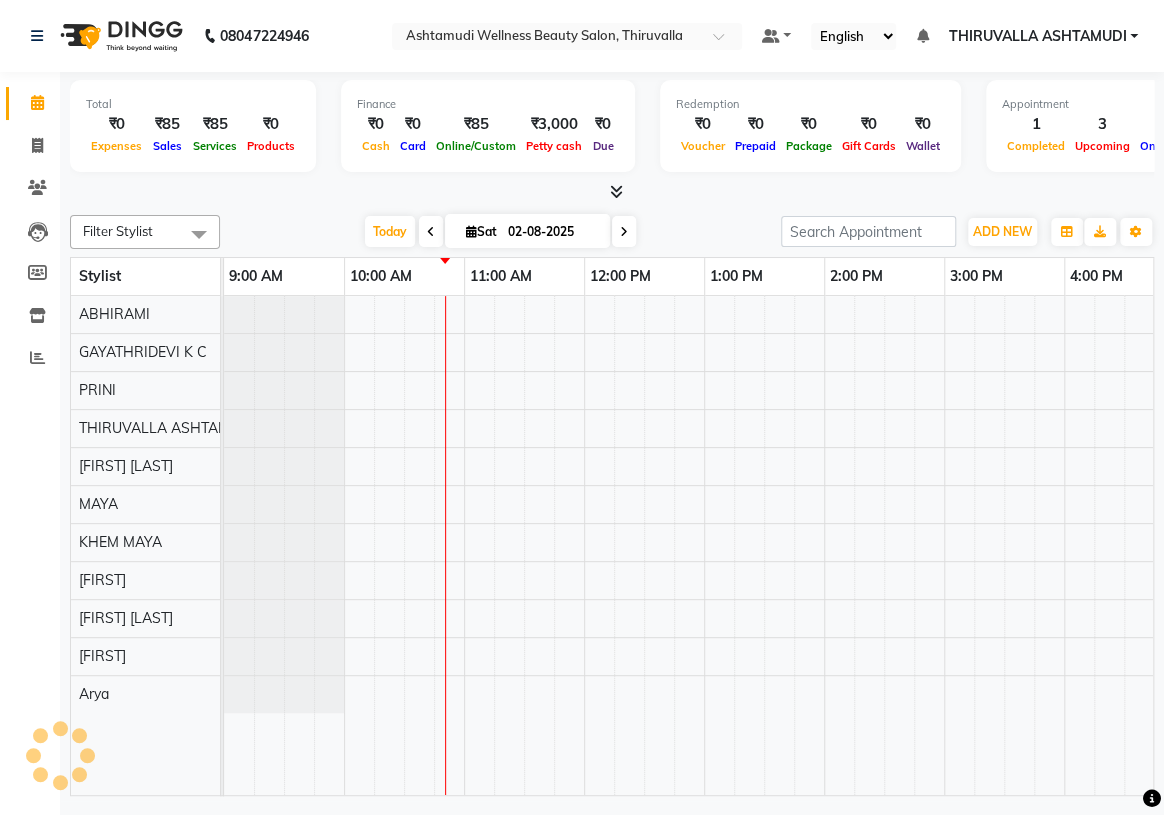 scroll, scrollTop: 0, scrollLeft: 0, axis: both 